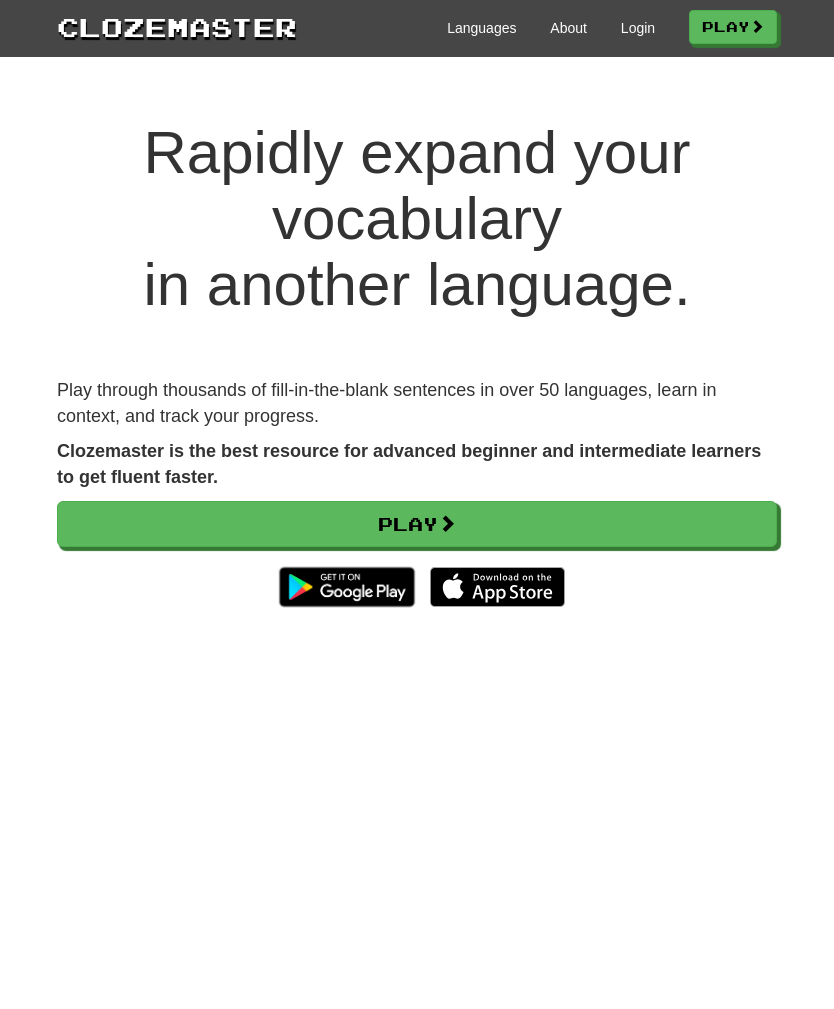scroll, scrollTop: 0, scrollLeft: 0, axis: both 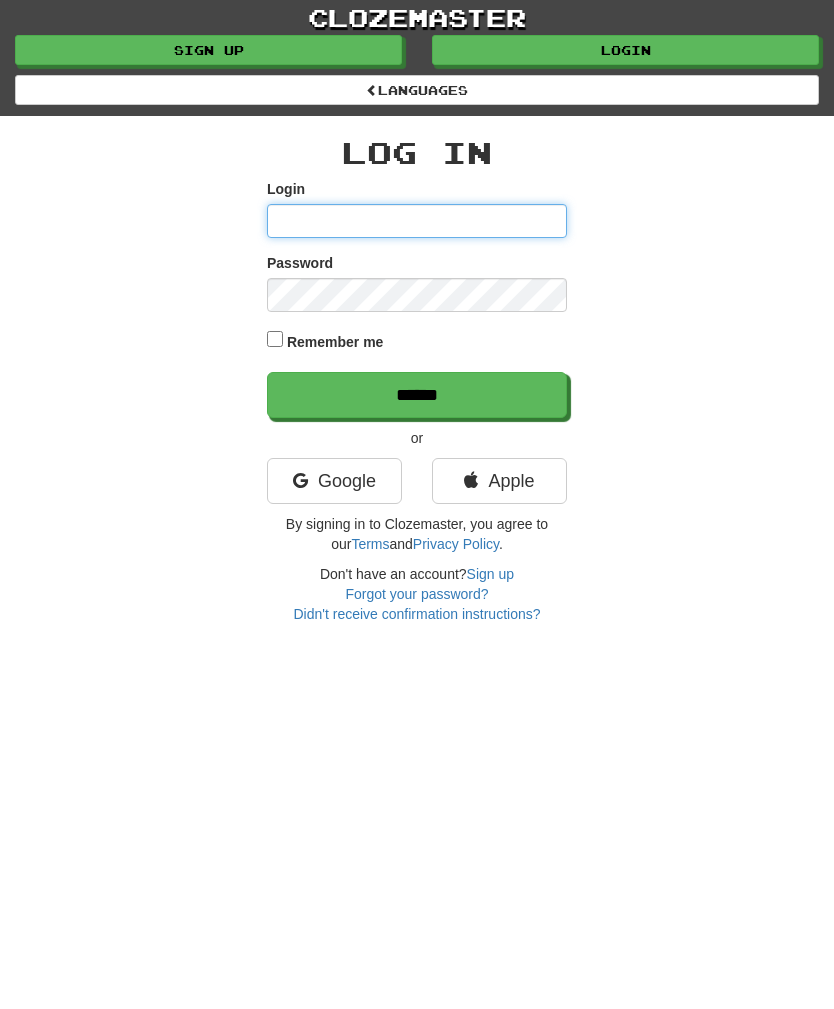 type on "*******" 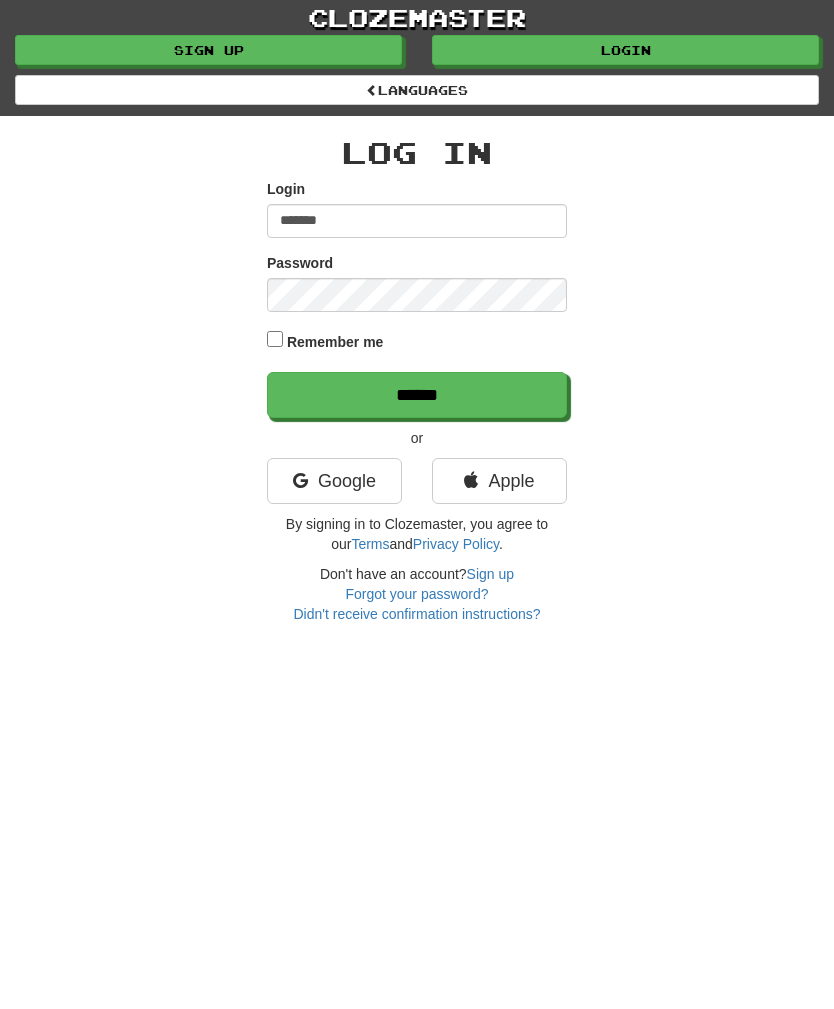 click on "******" at bounding box center (417, 395) 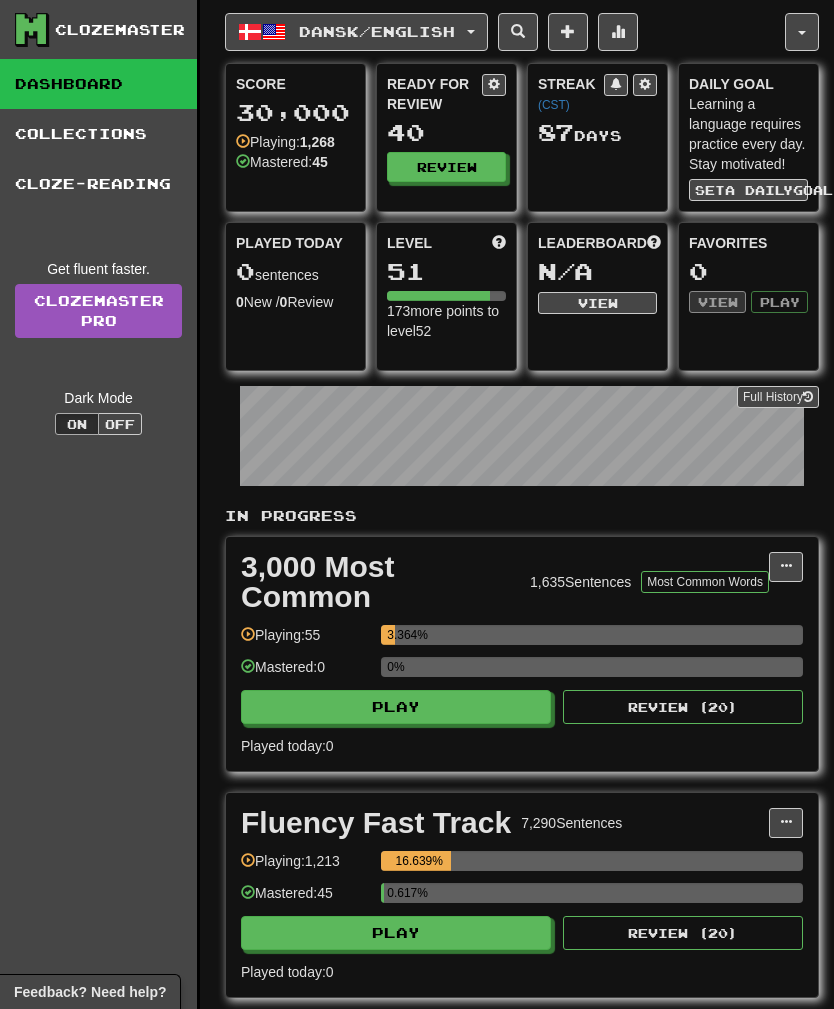 scroll, scrollTop: 0, scrollLeft: 0, axis: both 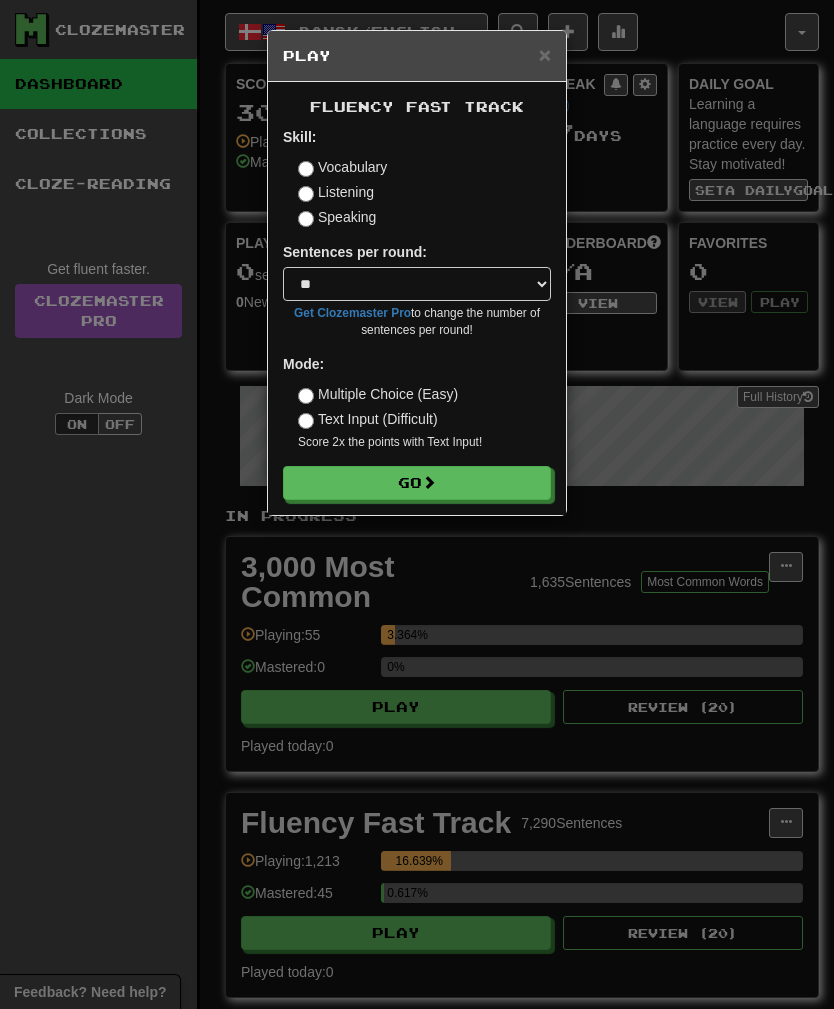 click on "Listening" at bounding box center (336, 192) 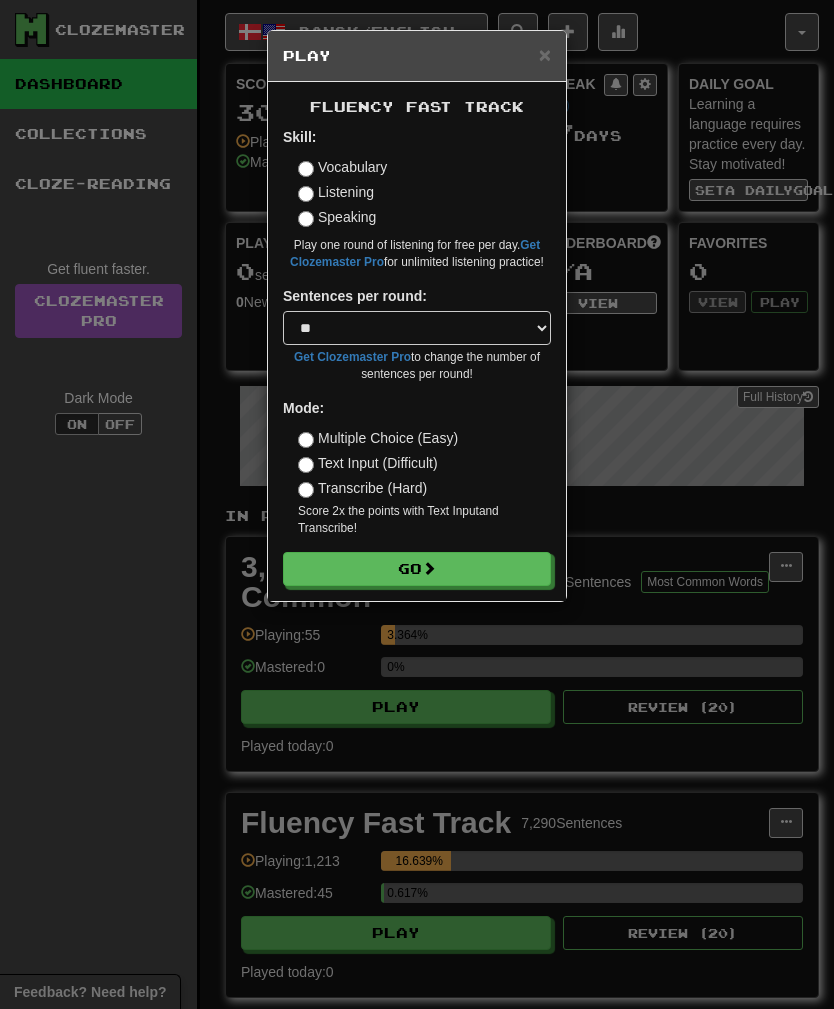 click on "Go" at bounding box center (417, 569) 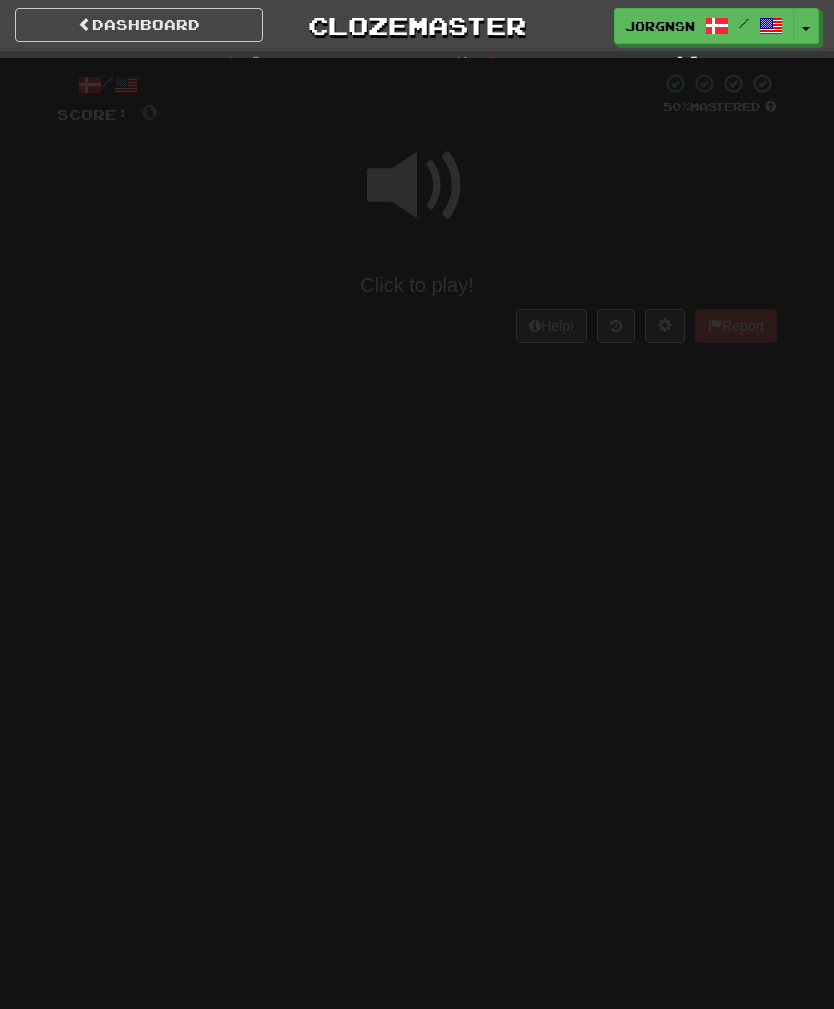 scroll, scrollTop: 0, scrollLeft: 0, axis: both 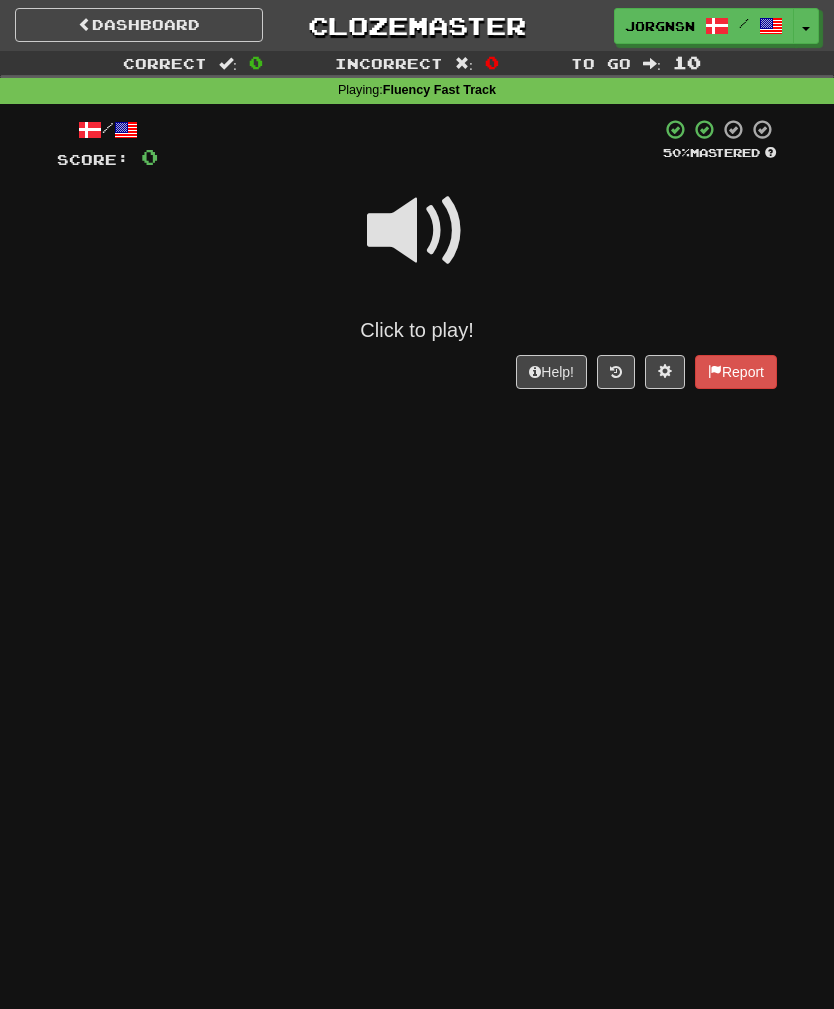click at bounding box center [417, 231] 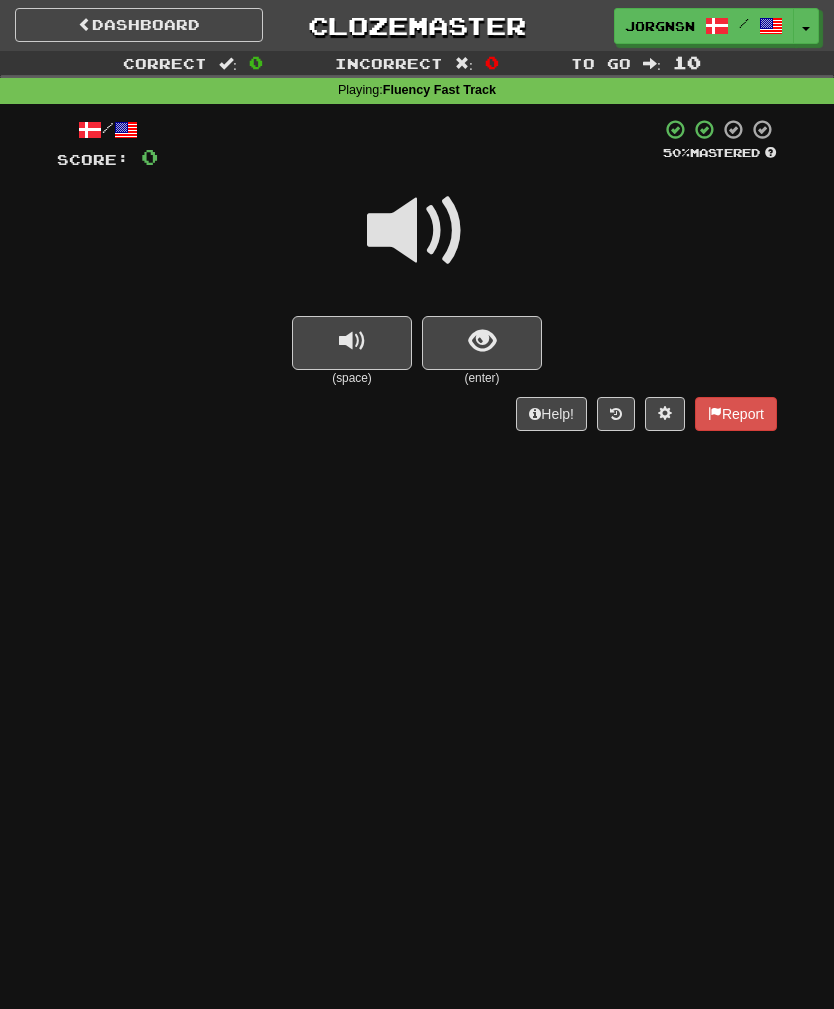 click at bounding box center (482, 343) 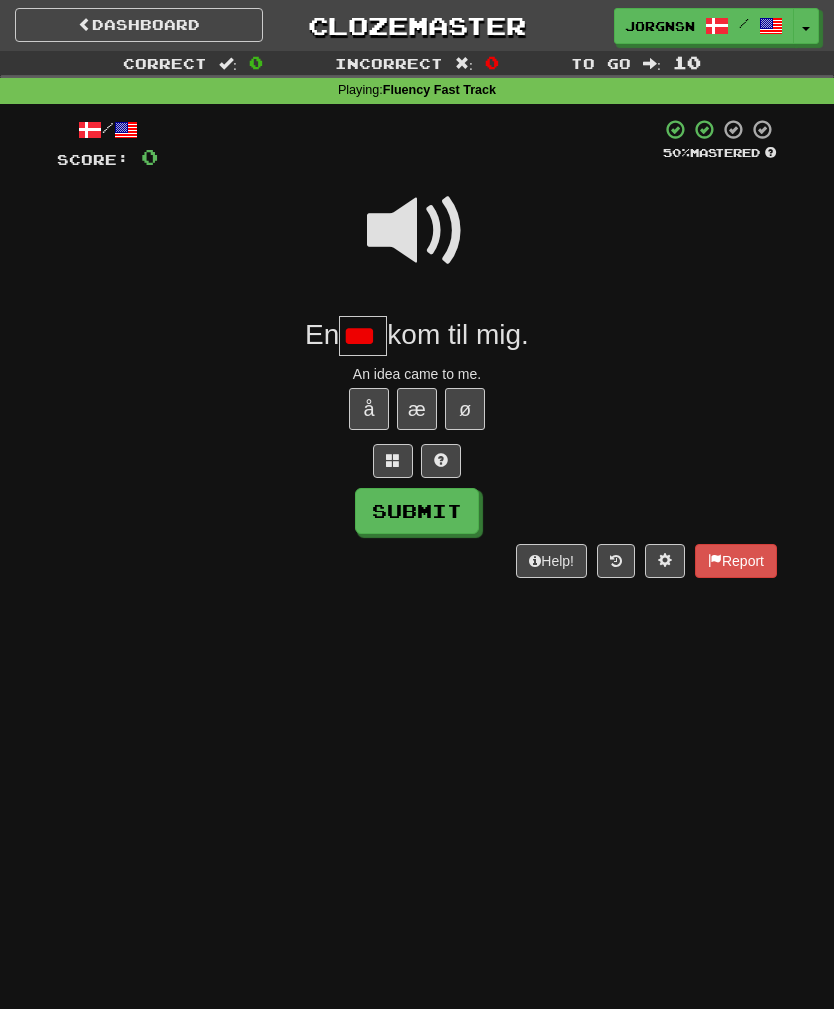 click on "Submit" at bounding box center [417, 511] 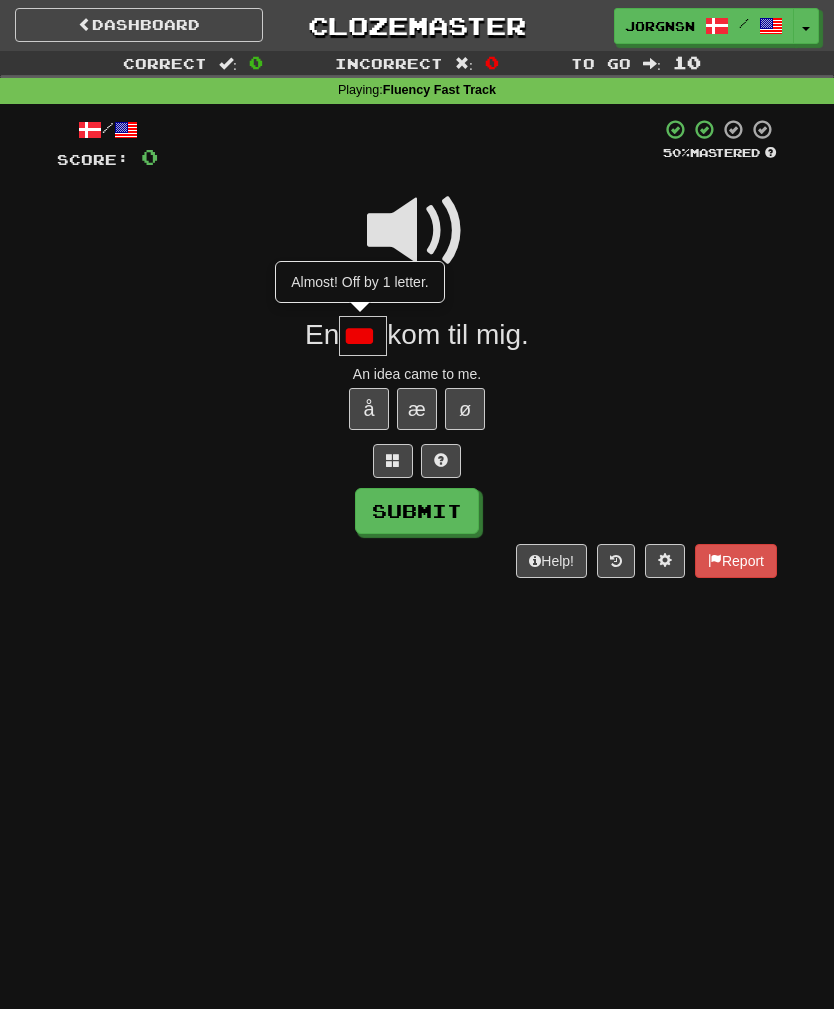 click on "***" at bounding box center (363, 336) 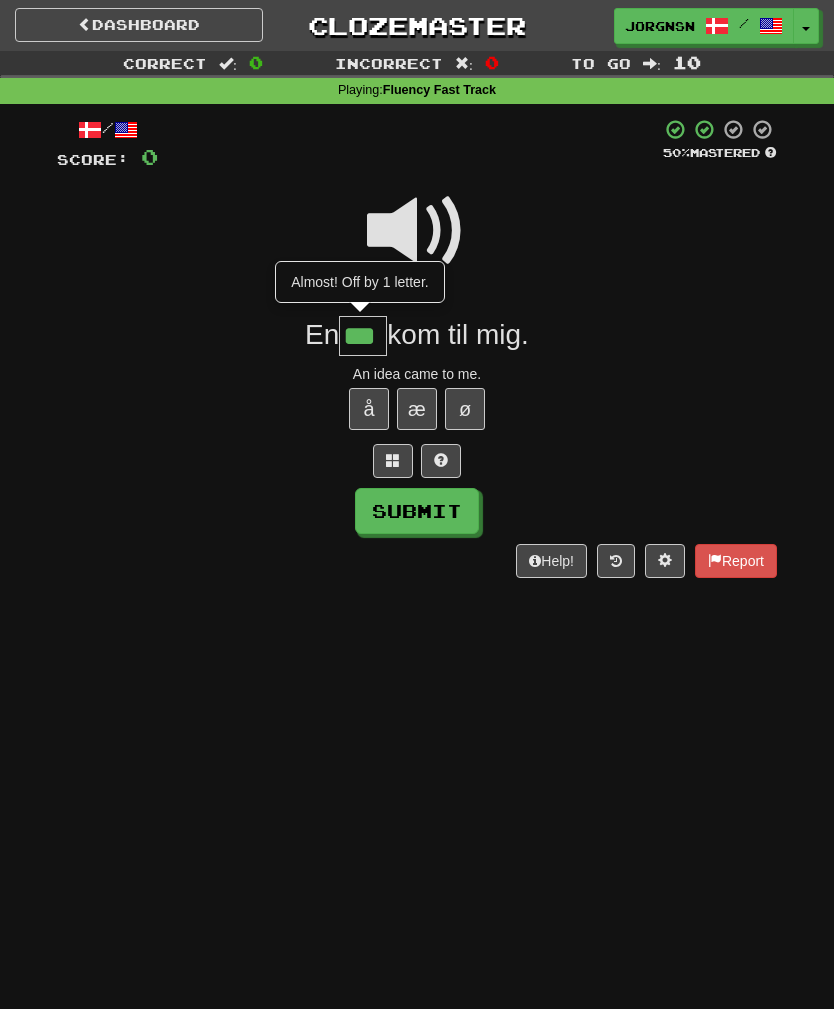 type on "***" 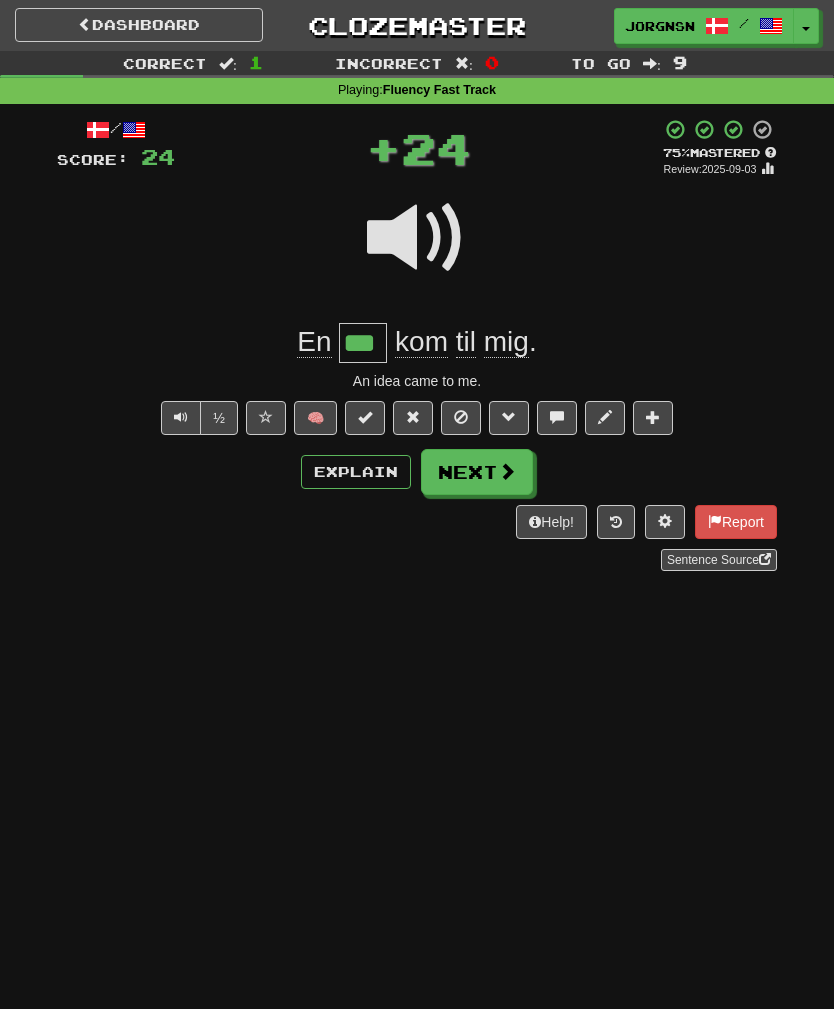 click at bounding box center (507, 471) 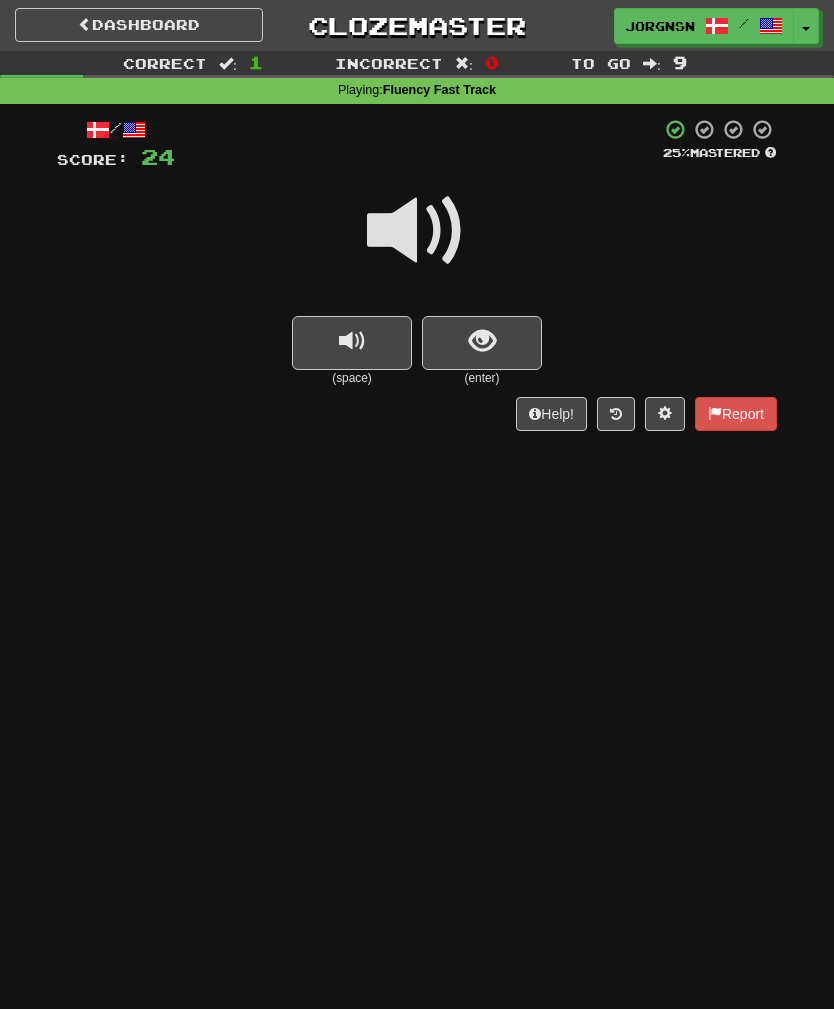 click at bounding box center (482, 343) 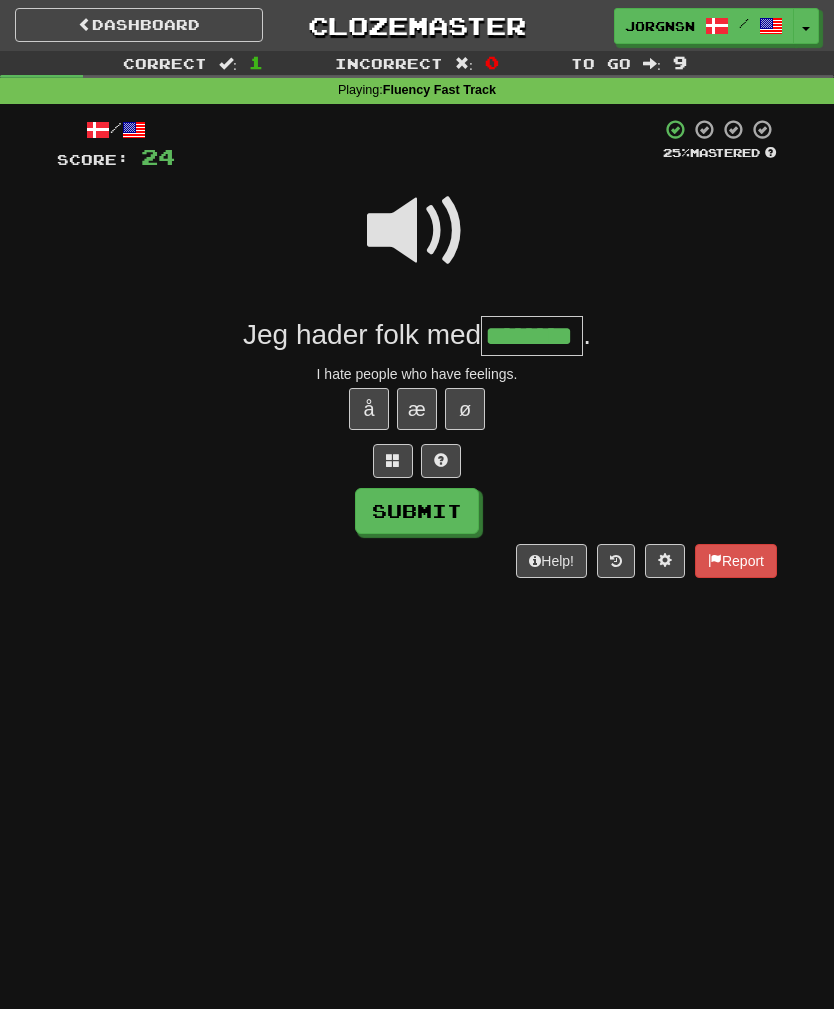 type on "********" 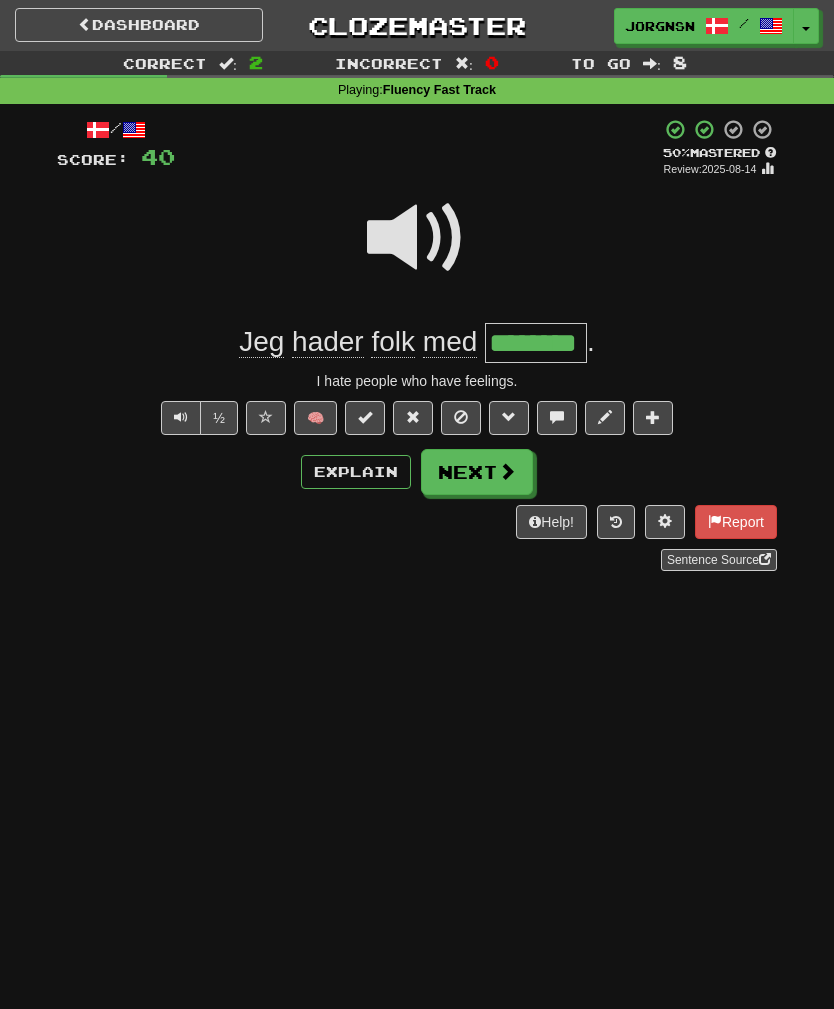 click on "Next" at bounding box center [477, 472] 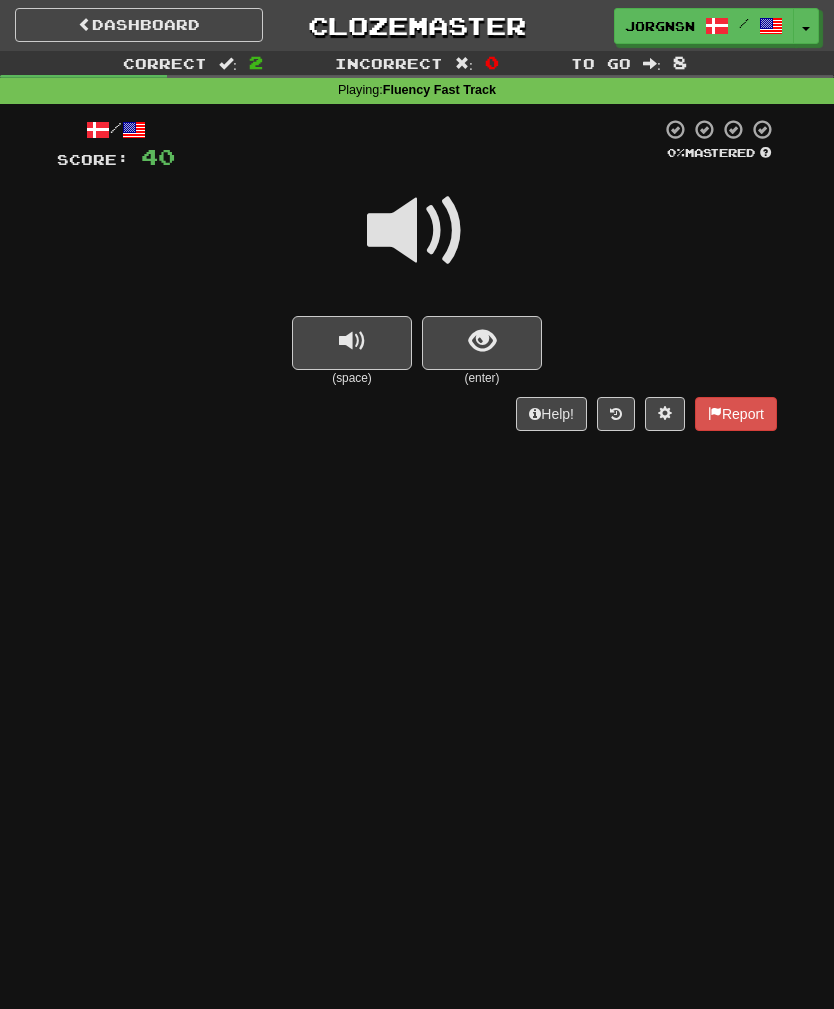 click at bounding box center [482, 343] 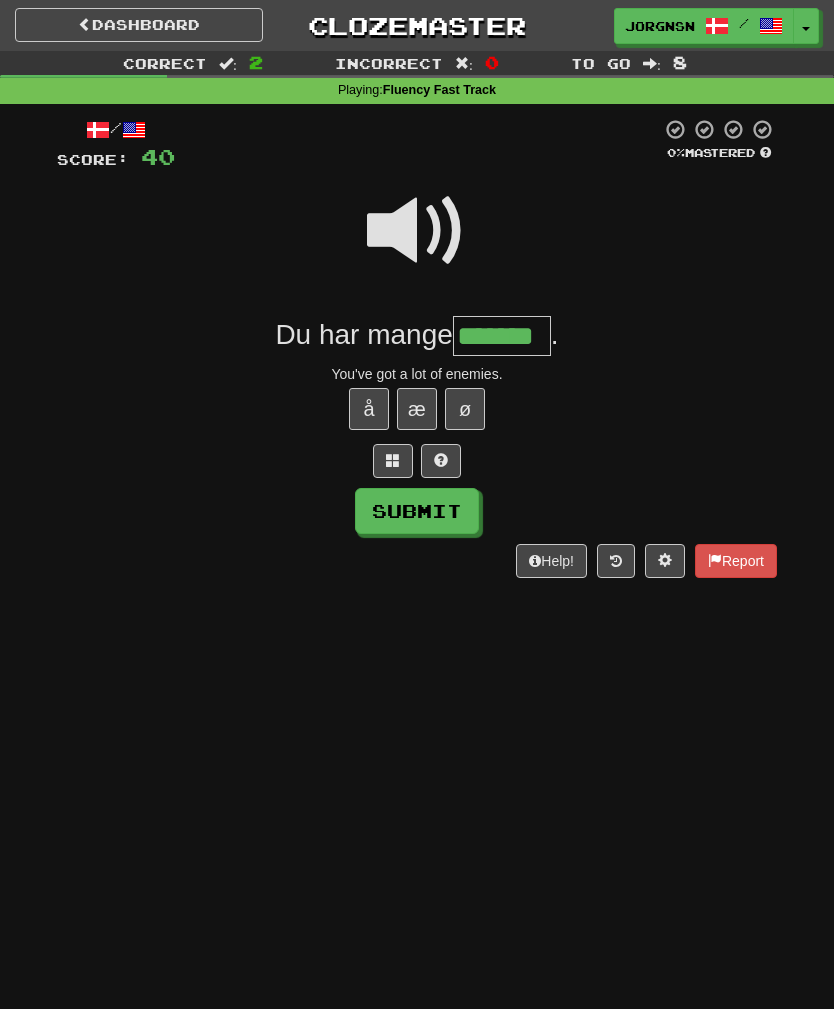 type on "*******" 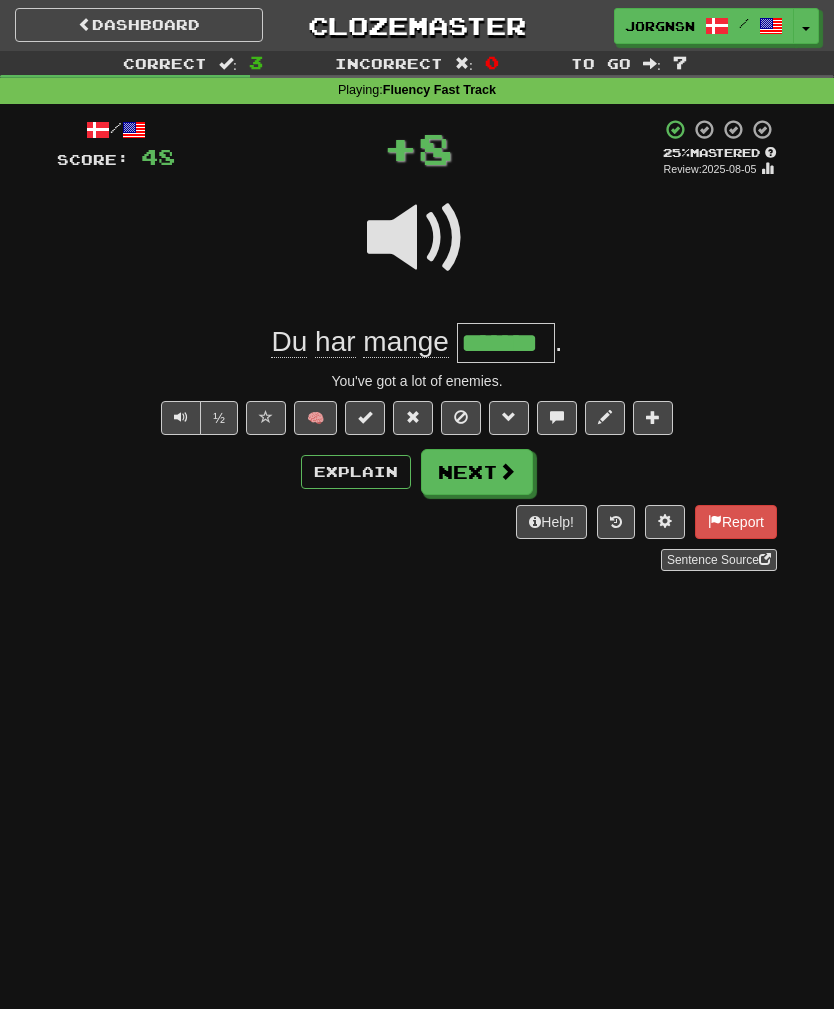 click on "Next" at bounding box center (477, 472) 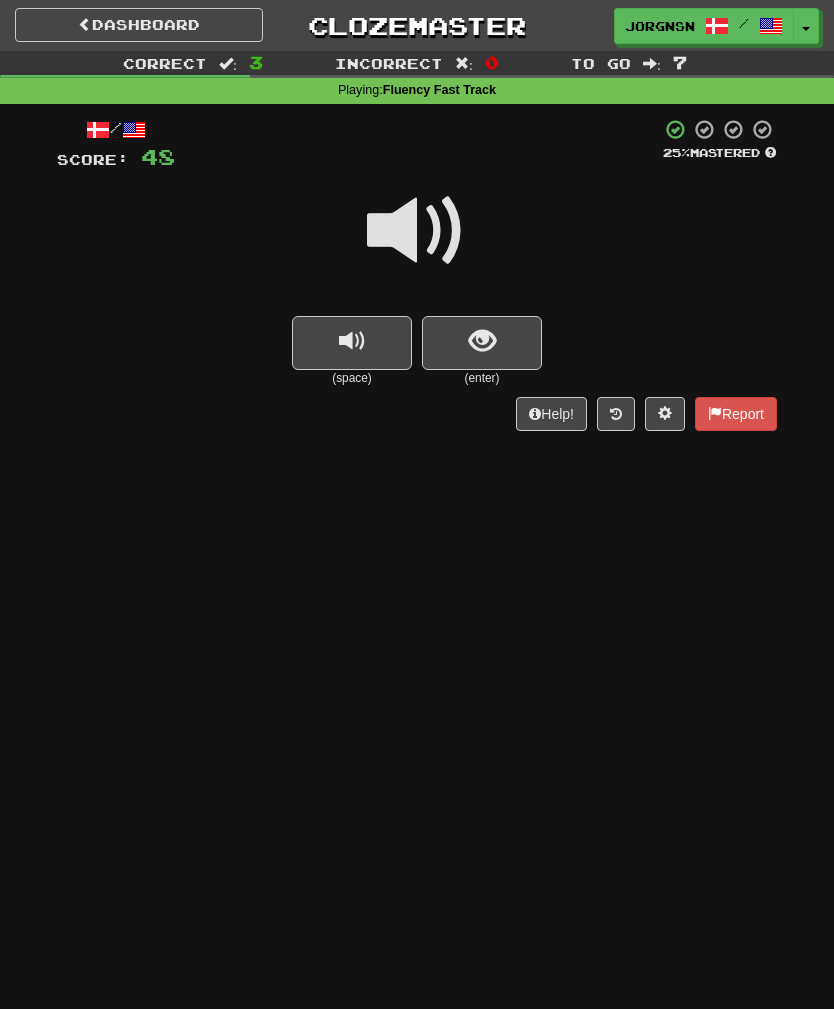 click at bounding box center [482, 341] 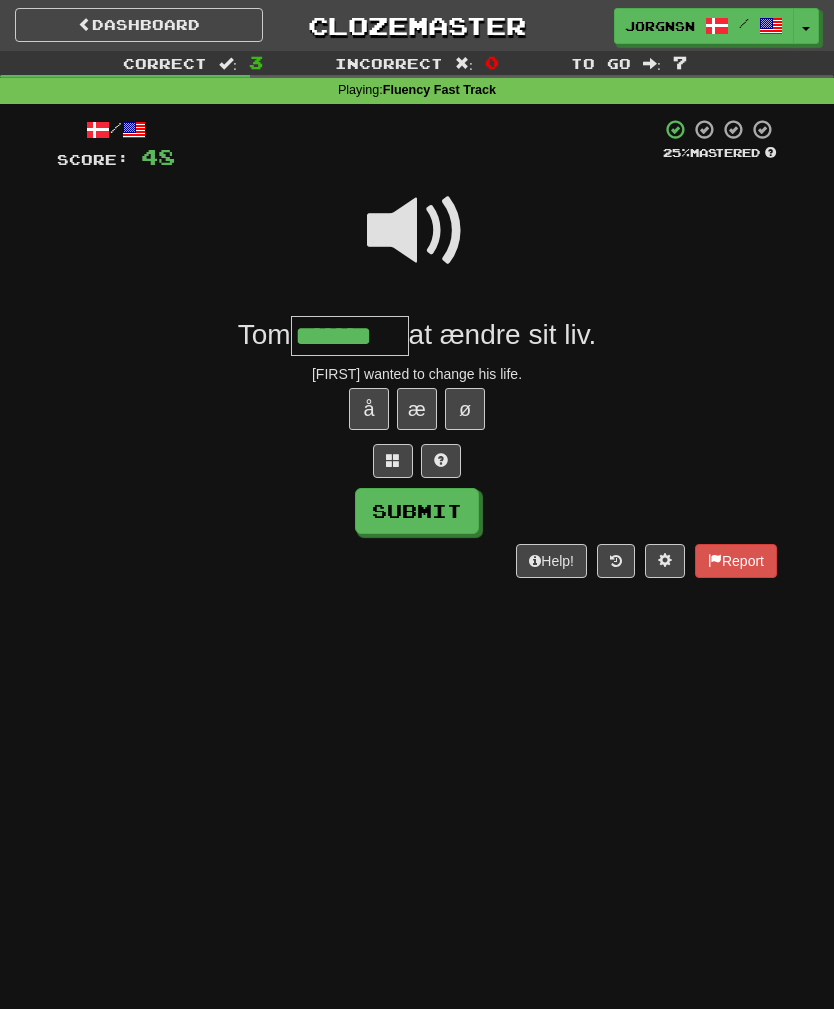 type on "*******" 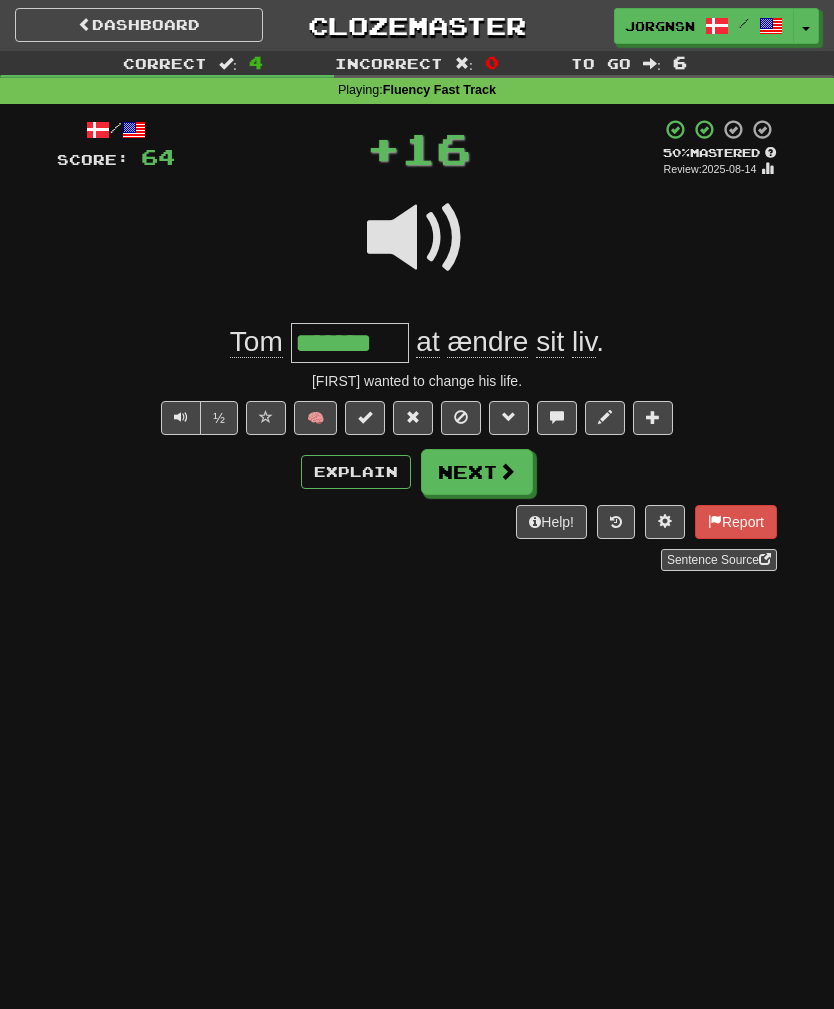 click on "Next" at bounding box center (477, 472) 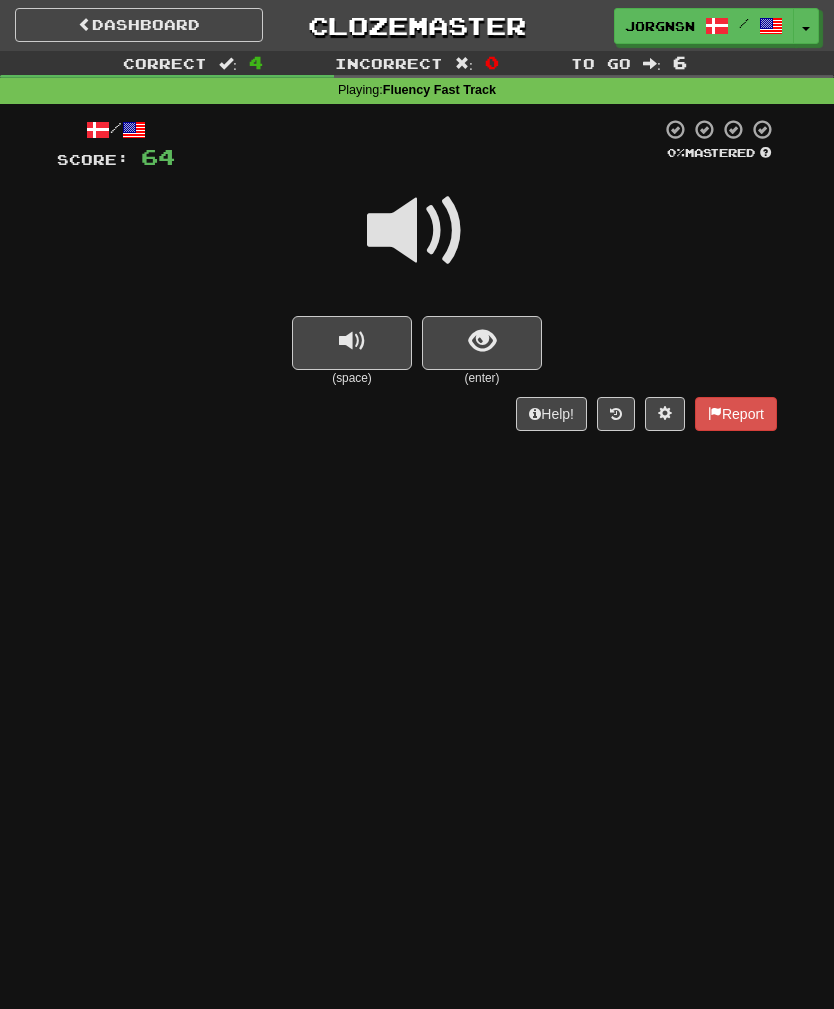 click at bounding box center [482, 341] 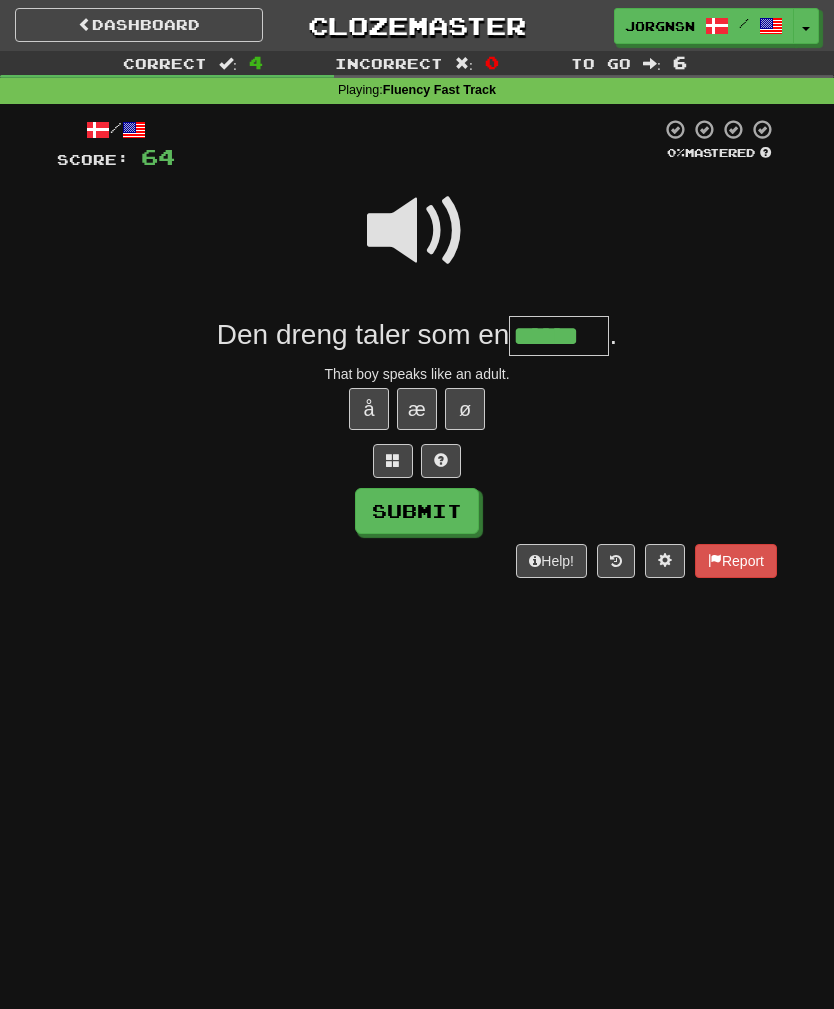type on "******" 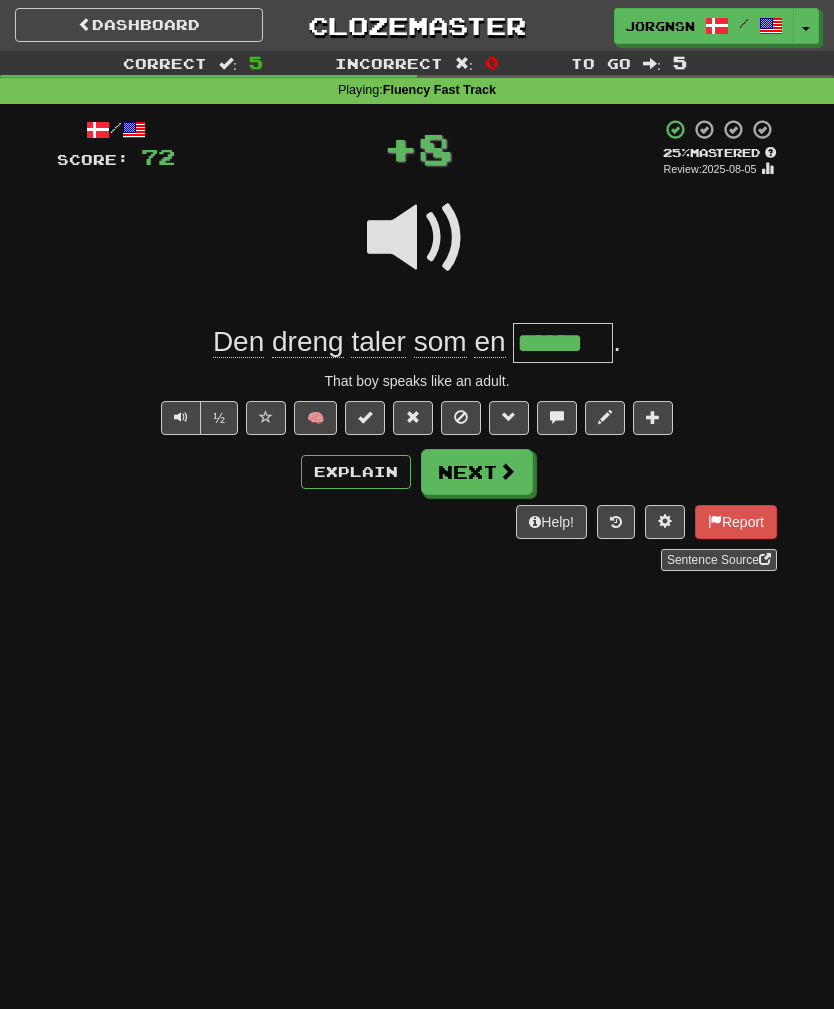 click on "Next" at bounding box center [477, 472] 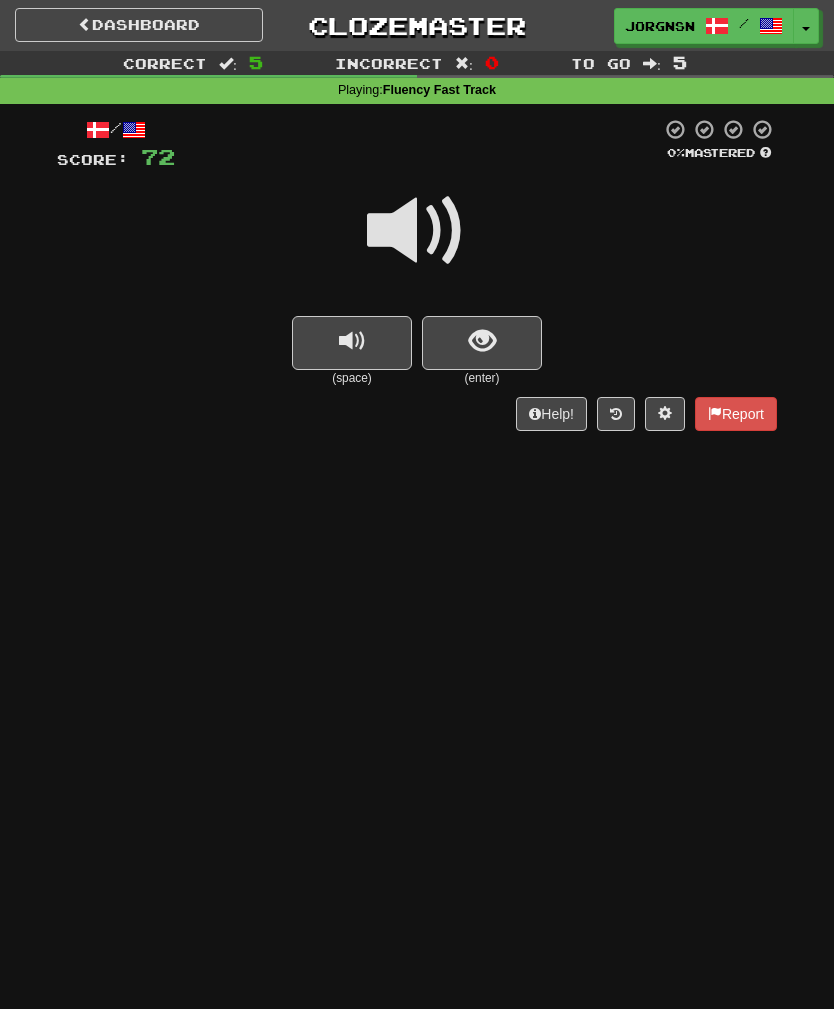 click at bounding box center [417, 231] 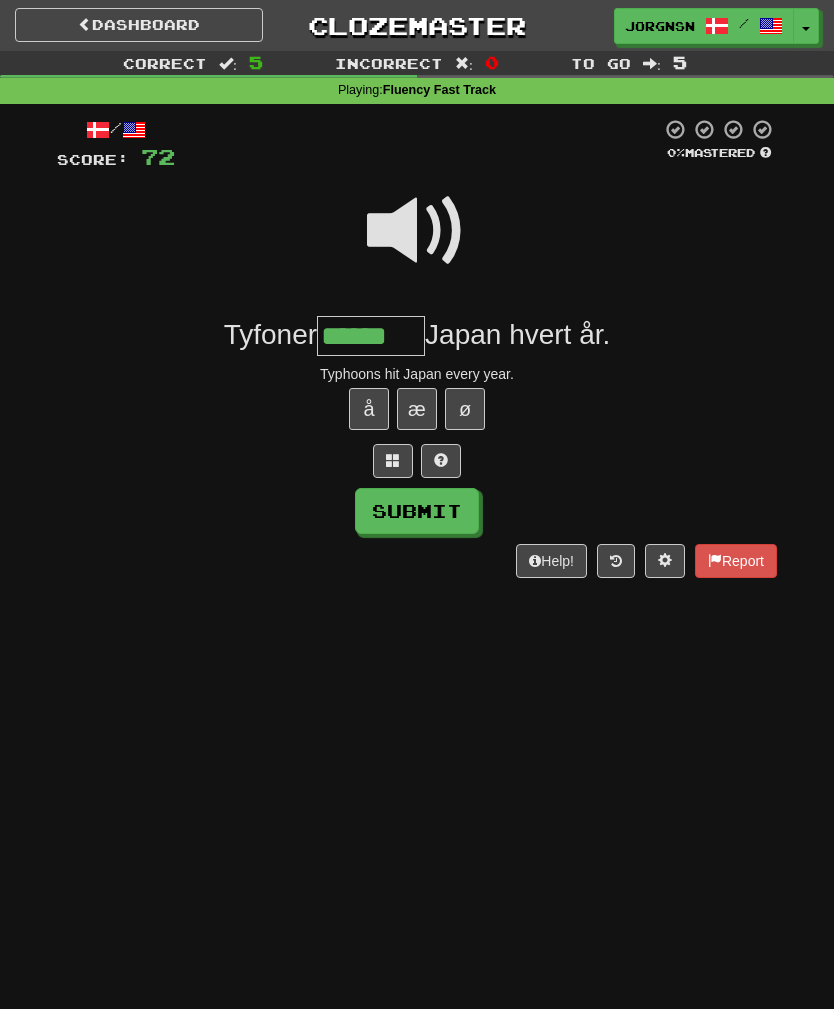type on "******" 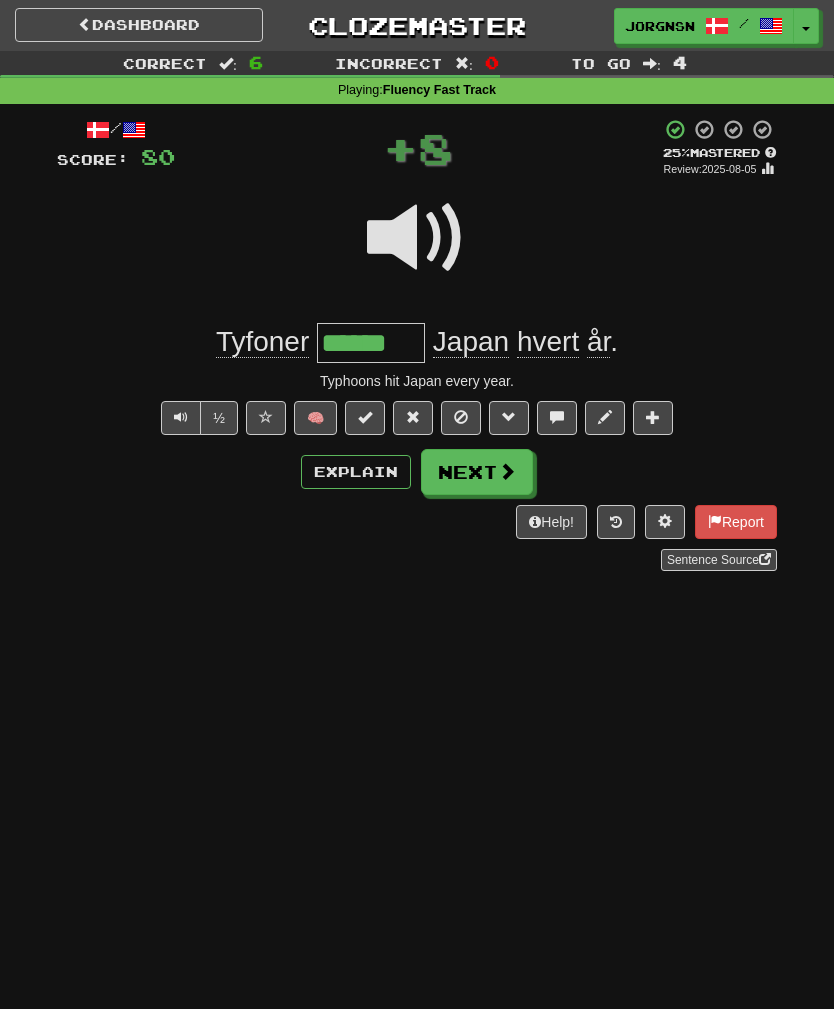 click on "Next" at bounding box center (477, 472) 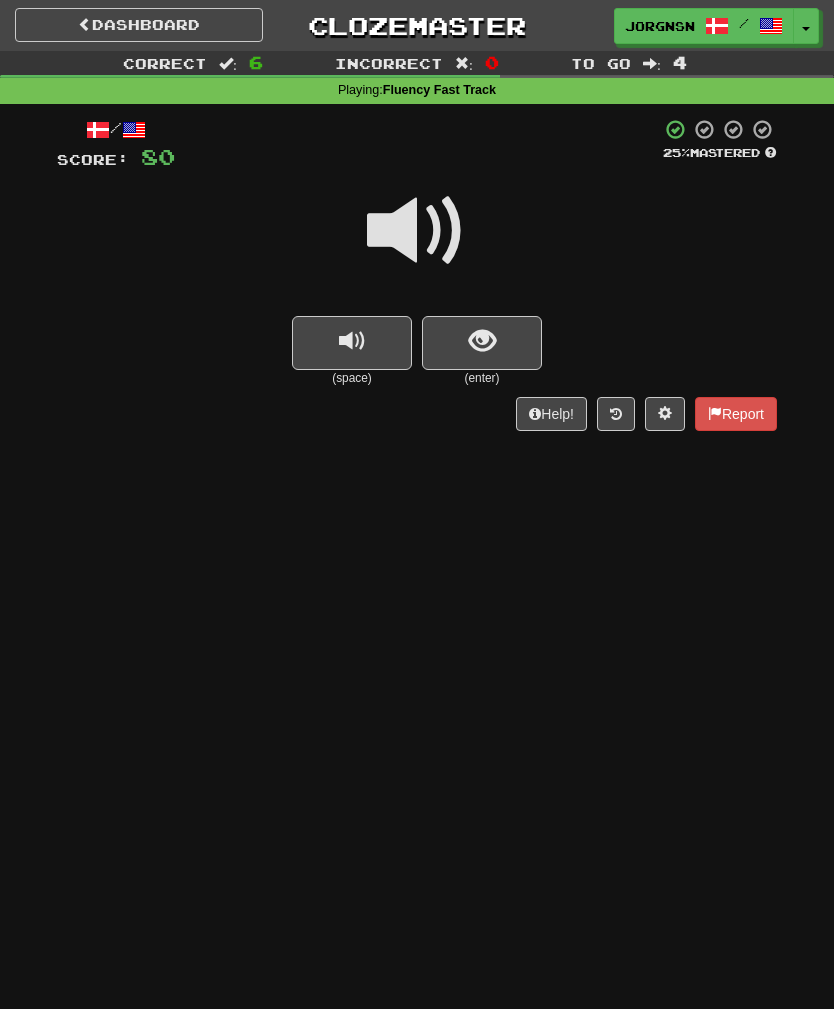 click at bounding box center [482, 341] 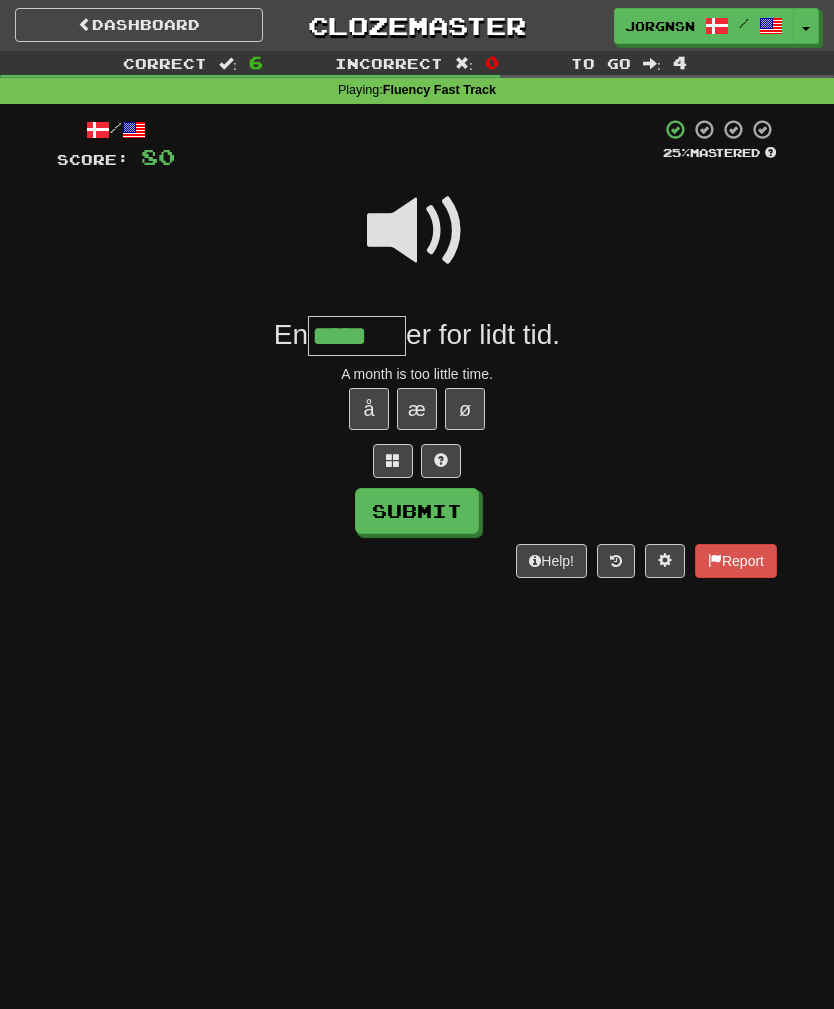 type on "*****" 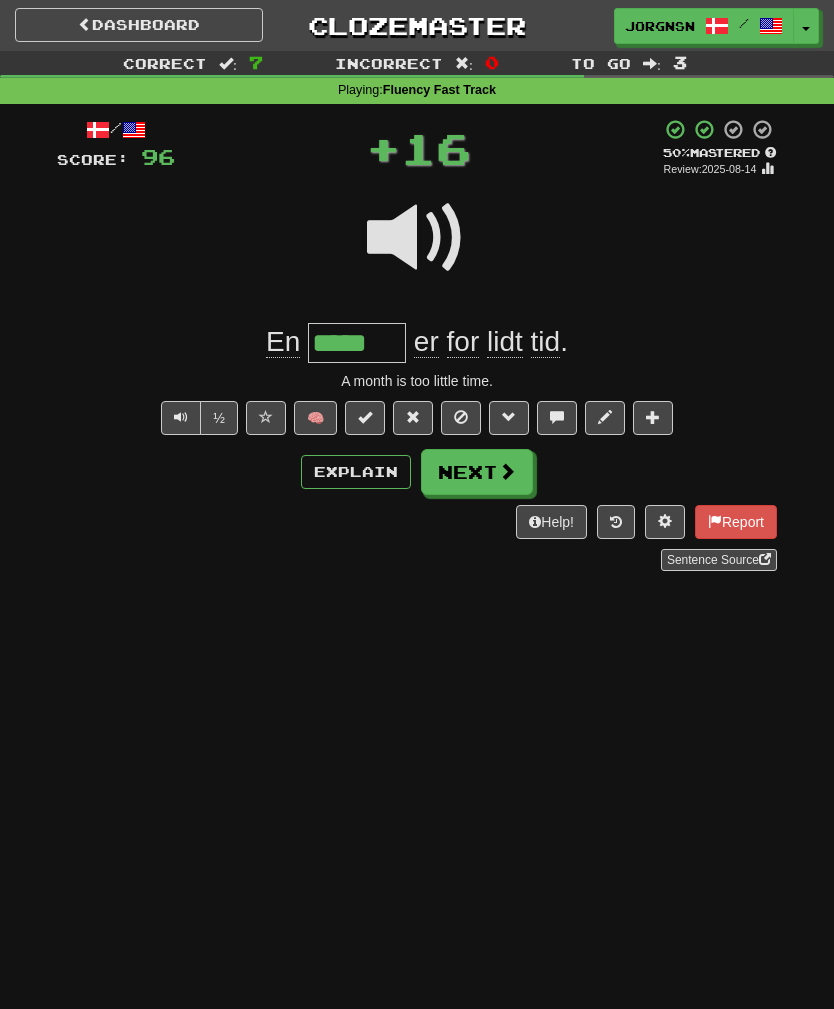 click on "Next" at bounding box center (477, 472) 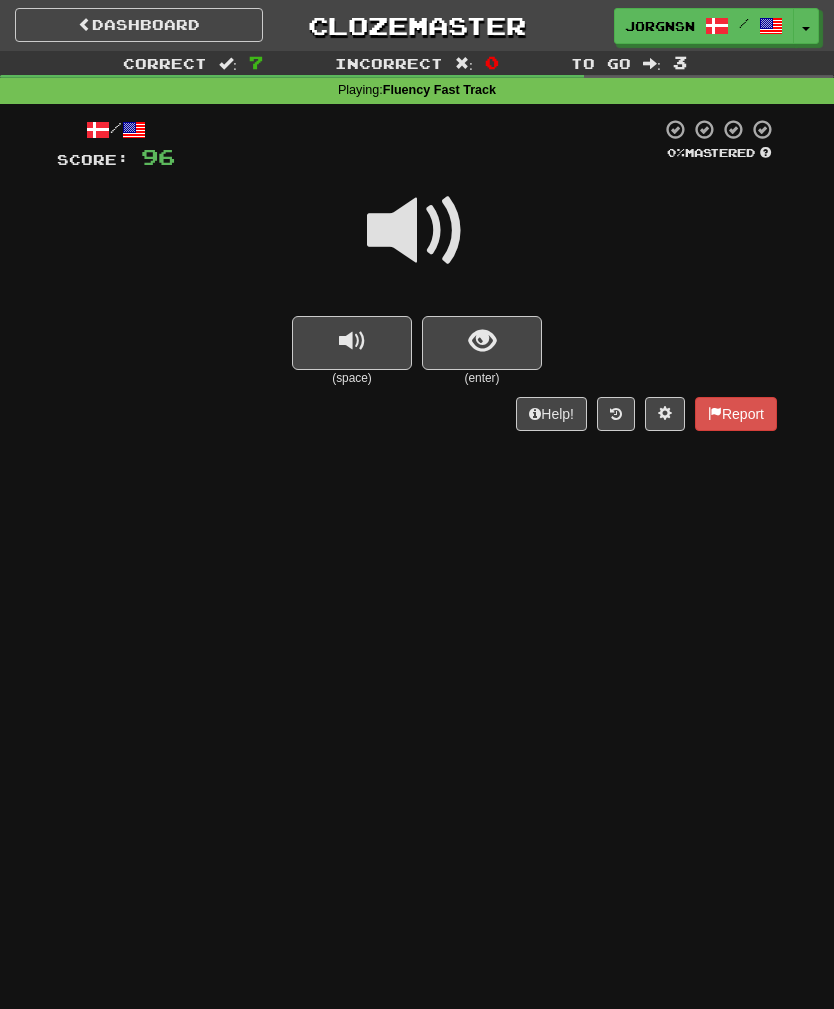 click at bounding box center (352, 343) 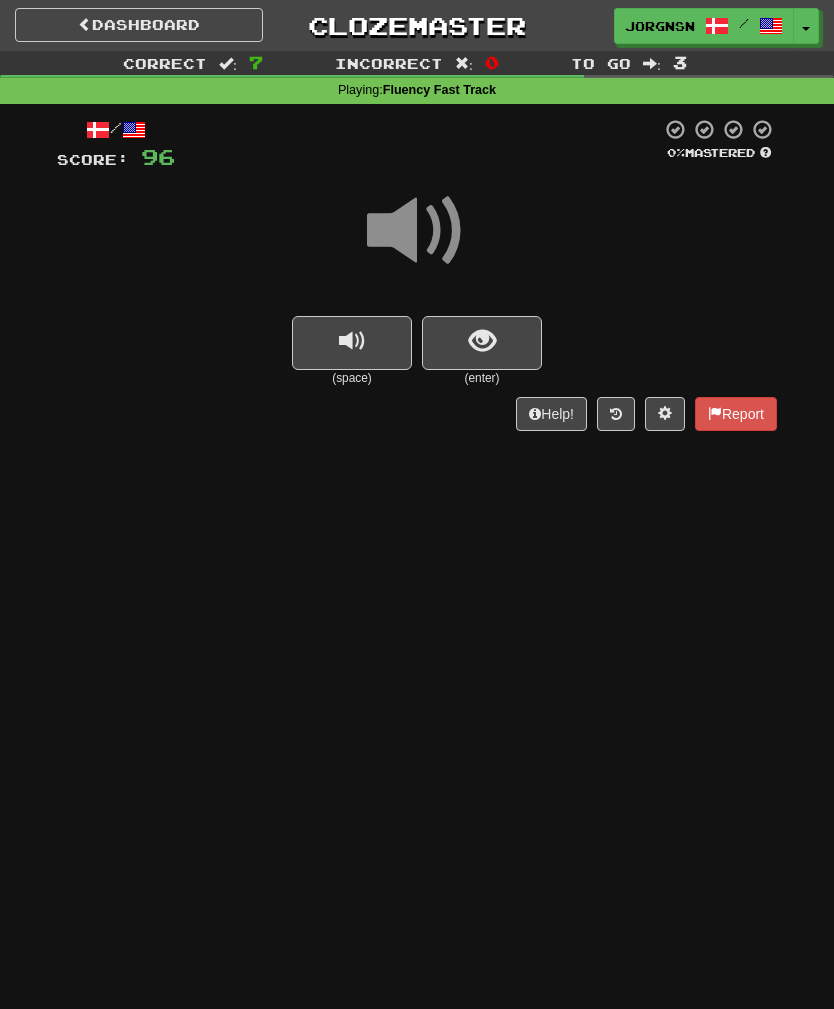 click at bounding box center [352, 341] 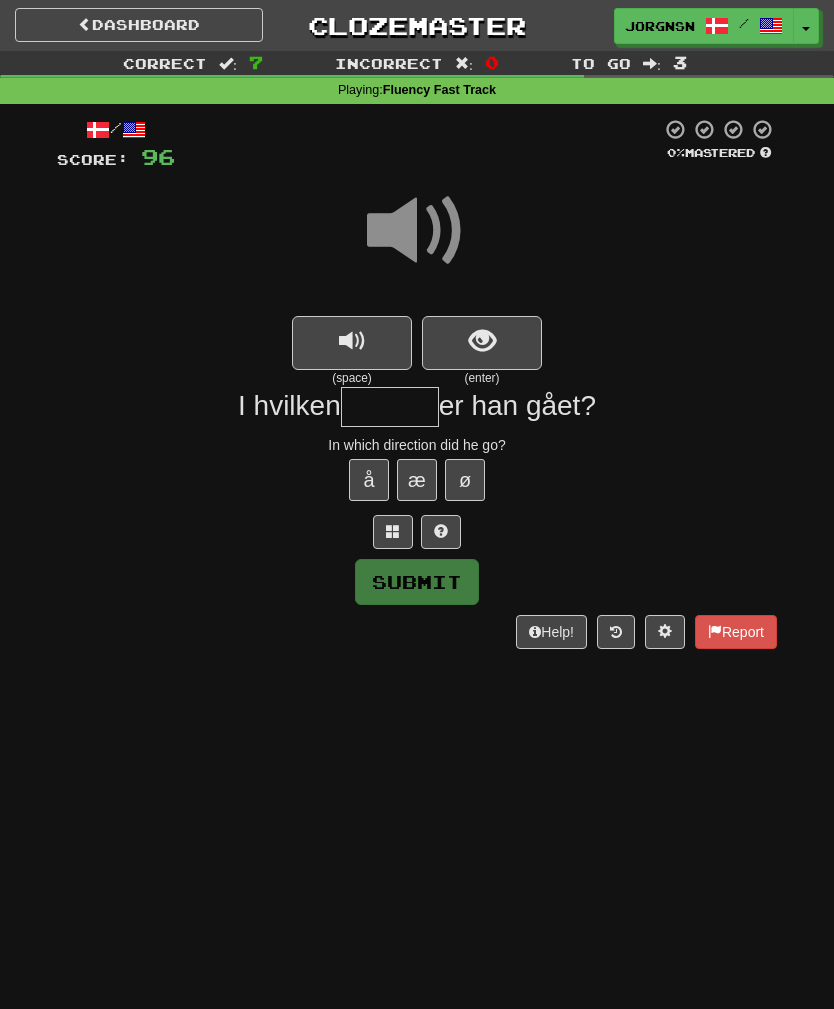 click at bounding box center [352, 341] 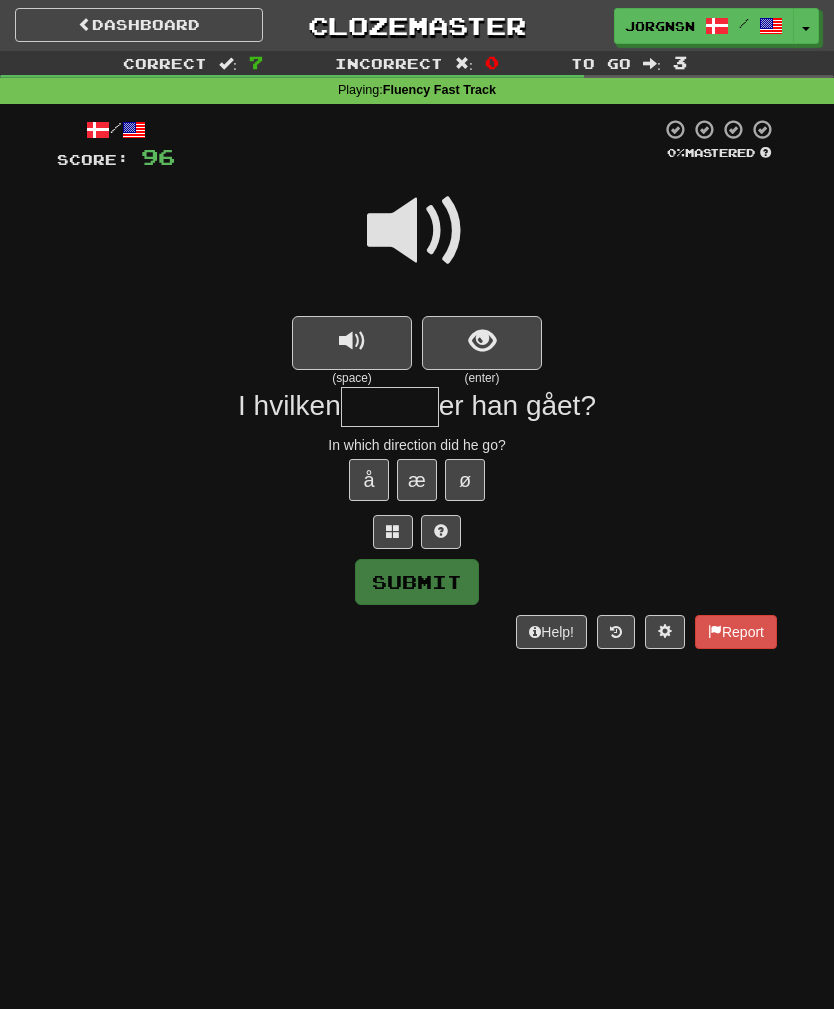 click at bounding box center [352, 341] 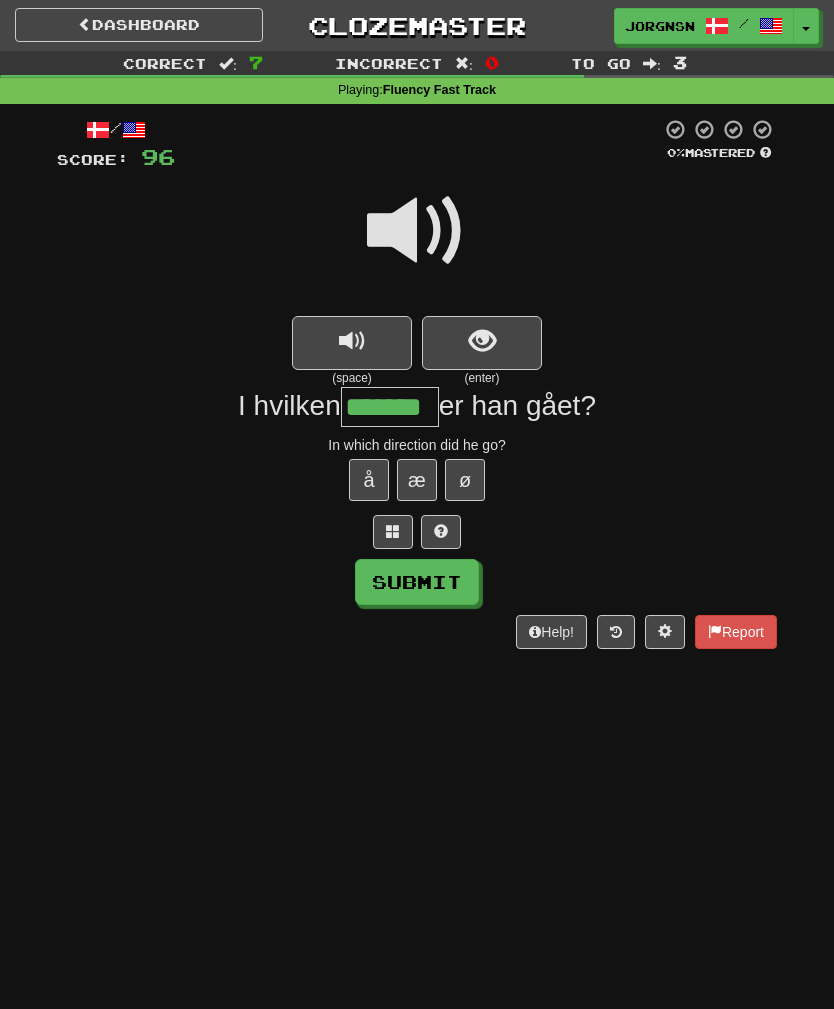 type on "*******" 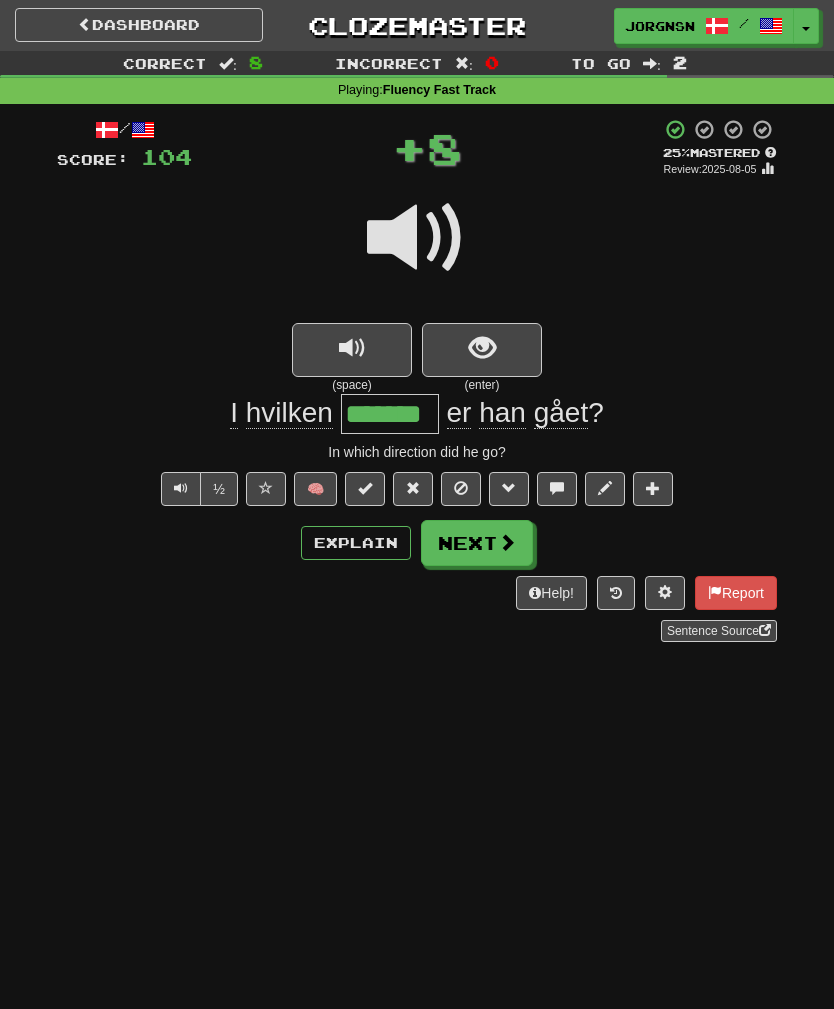 click on "Next" at bounding box center [477, 543] 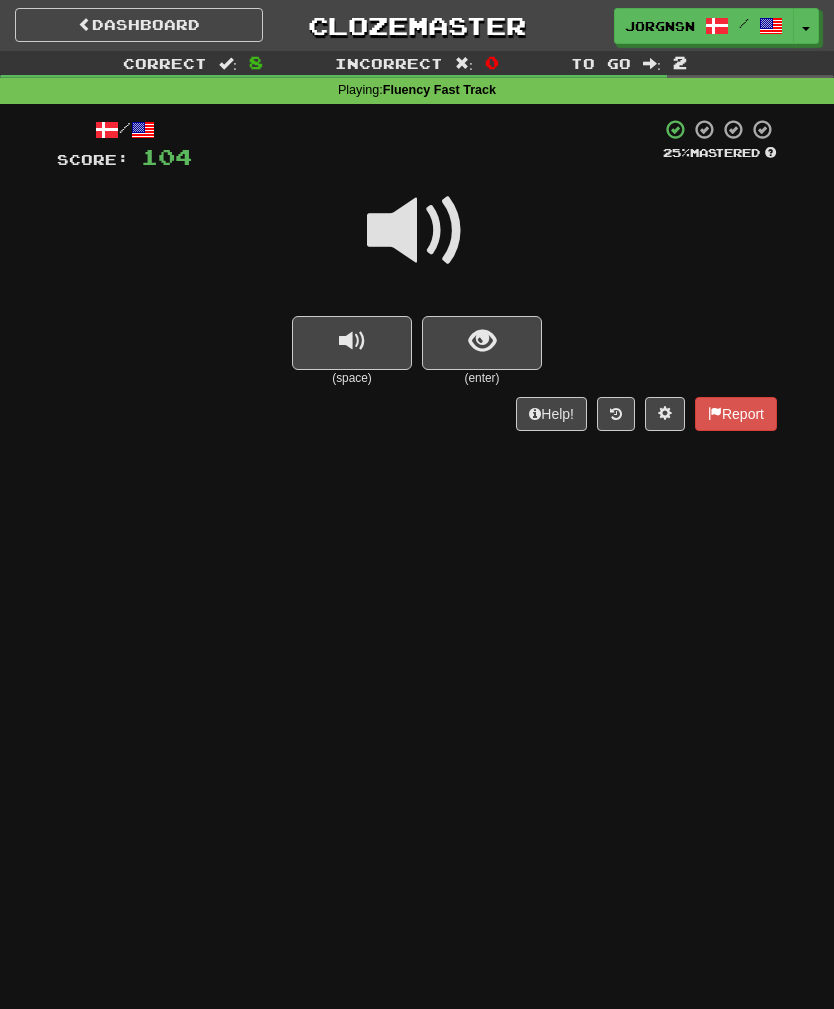 click at bounding box center [352, 343] 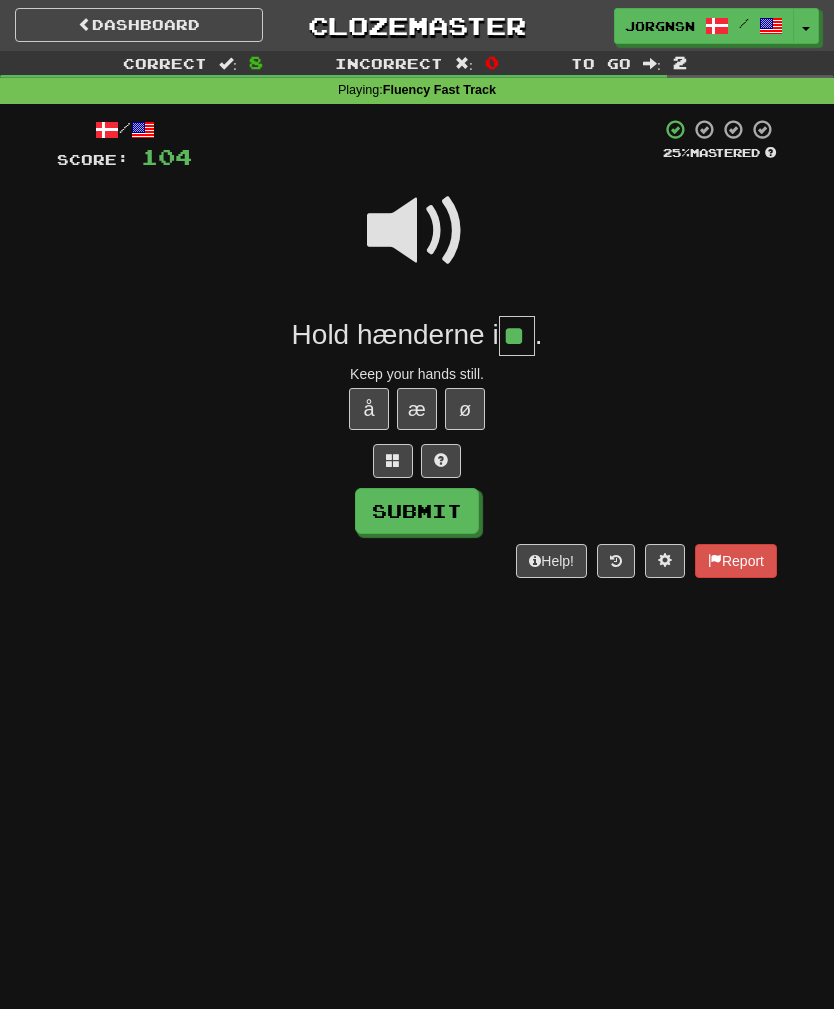 type on "**" 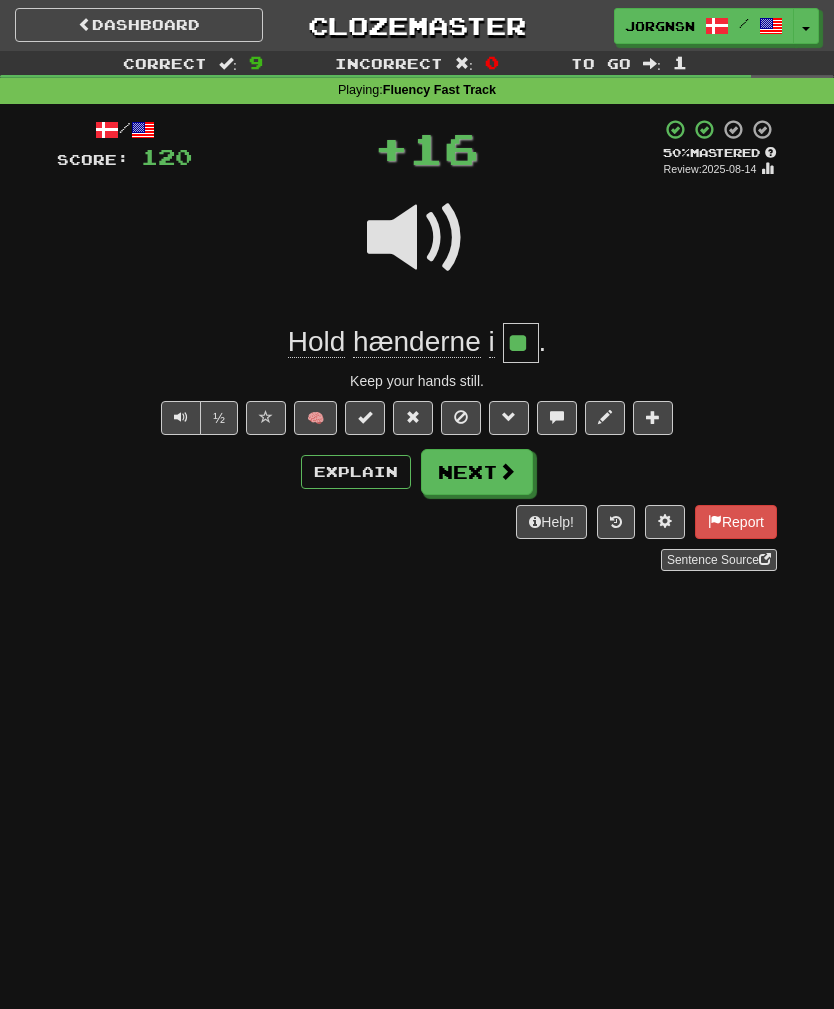 click on "Next" at bounding box center (477, 472) 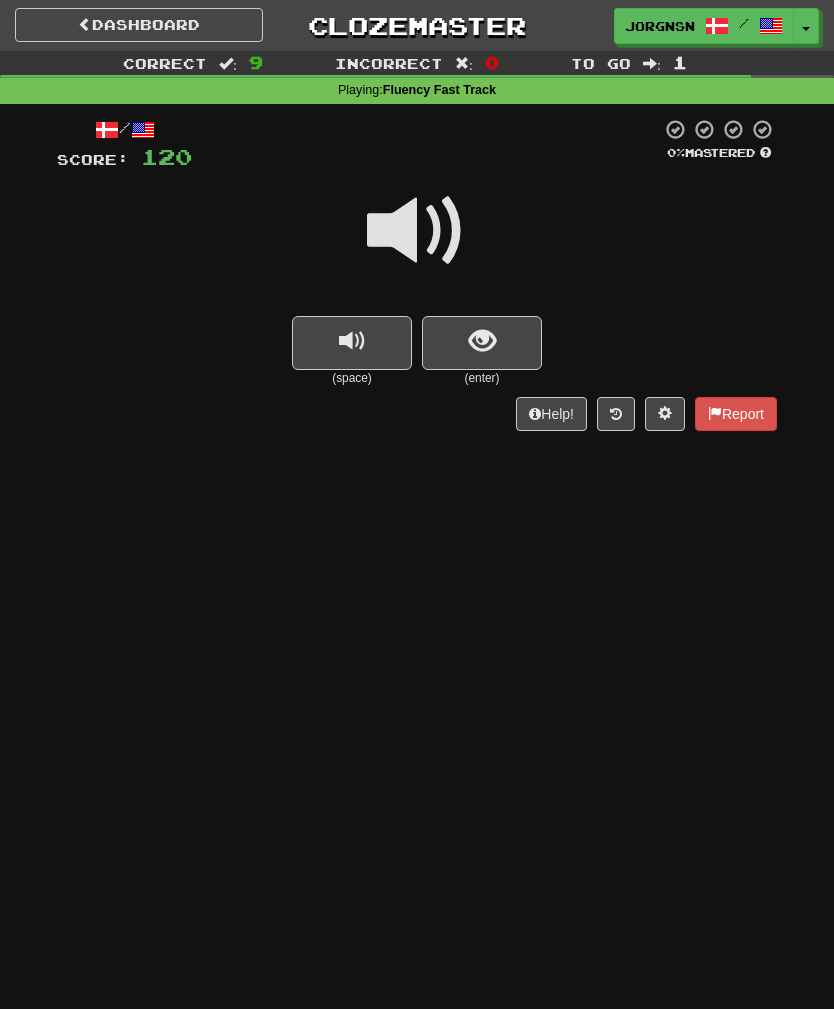 click at bounding box center (482, 341) 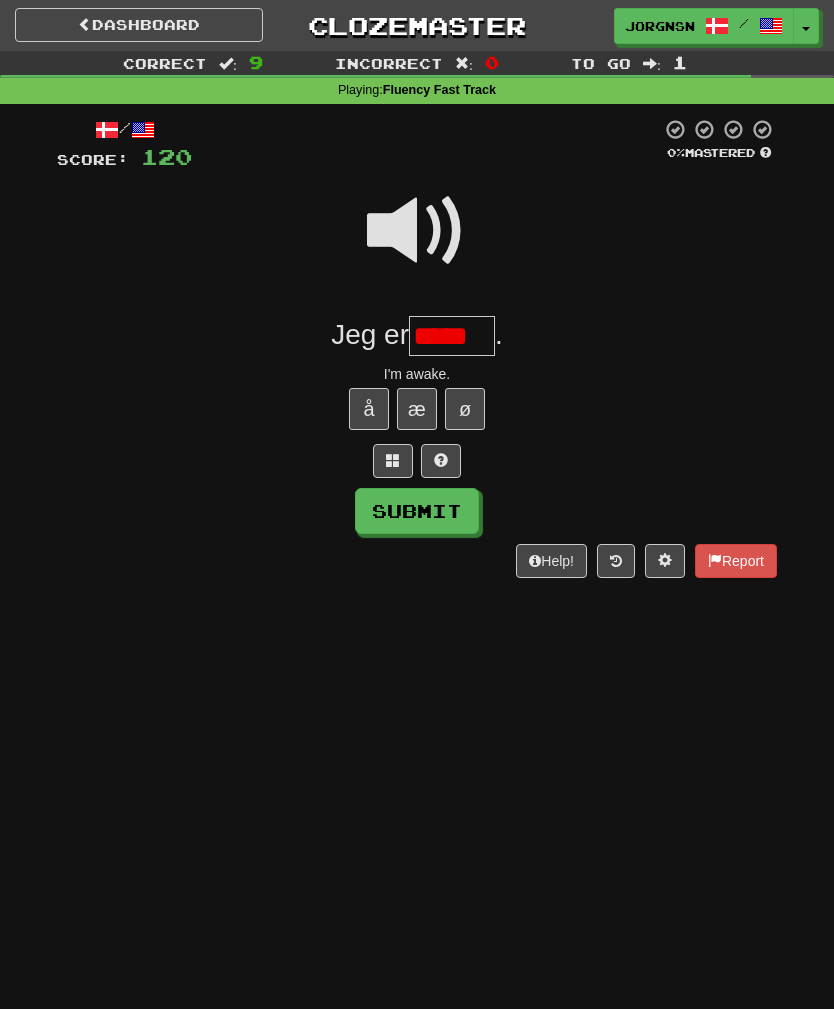 click on "Submit" at bounding box center [417, 511] 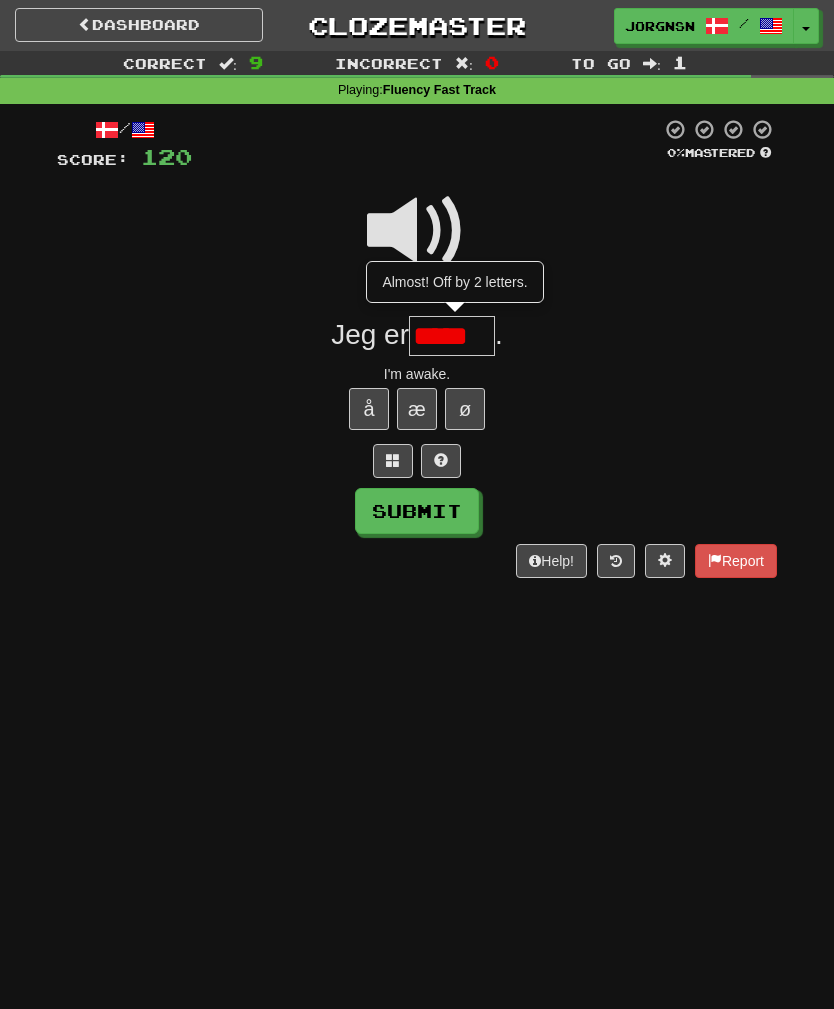 click on "*****" at bounding box center [452, 336] 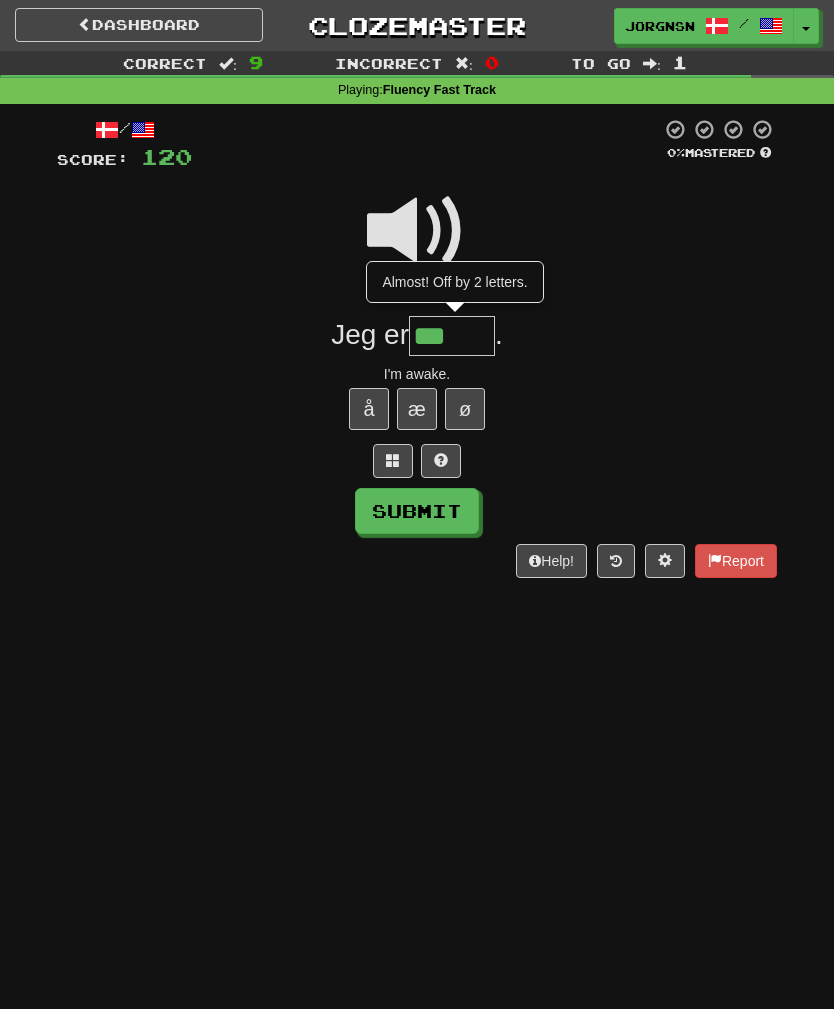 click at bounding box center [417, 231] 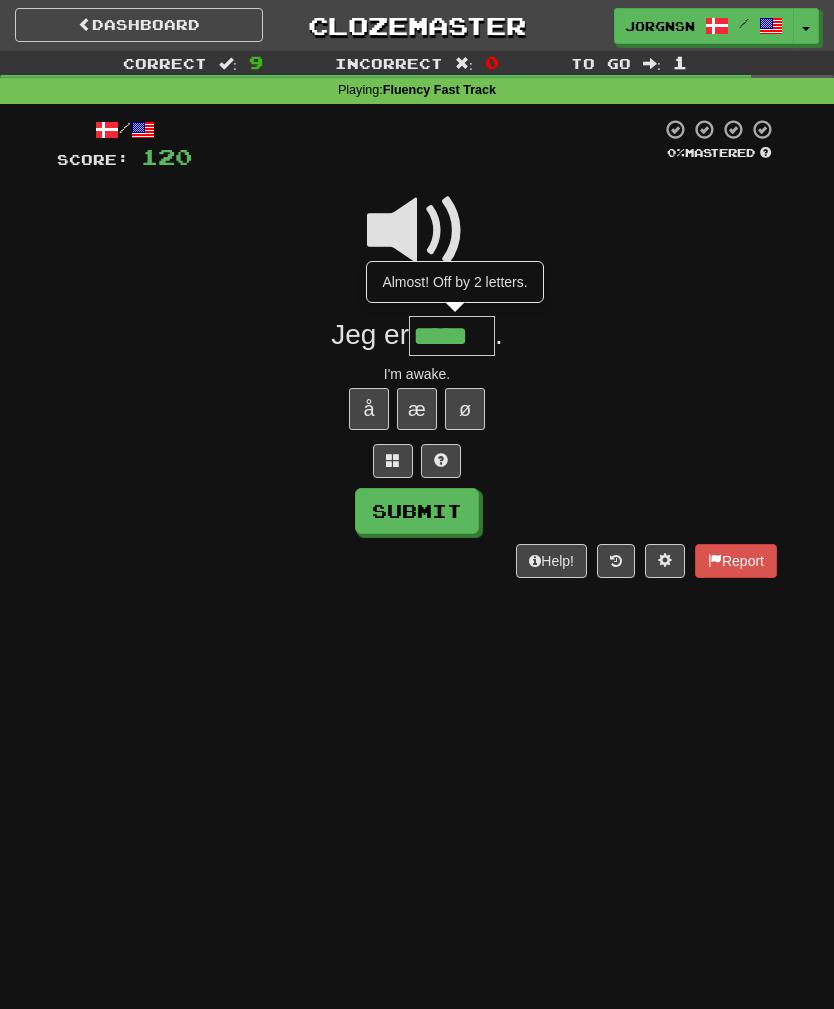 type on "*****" 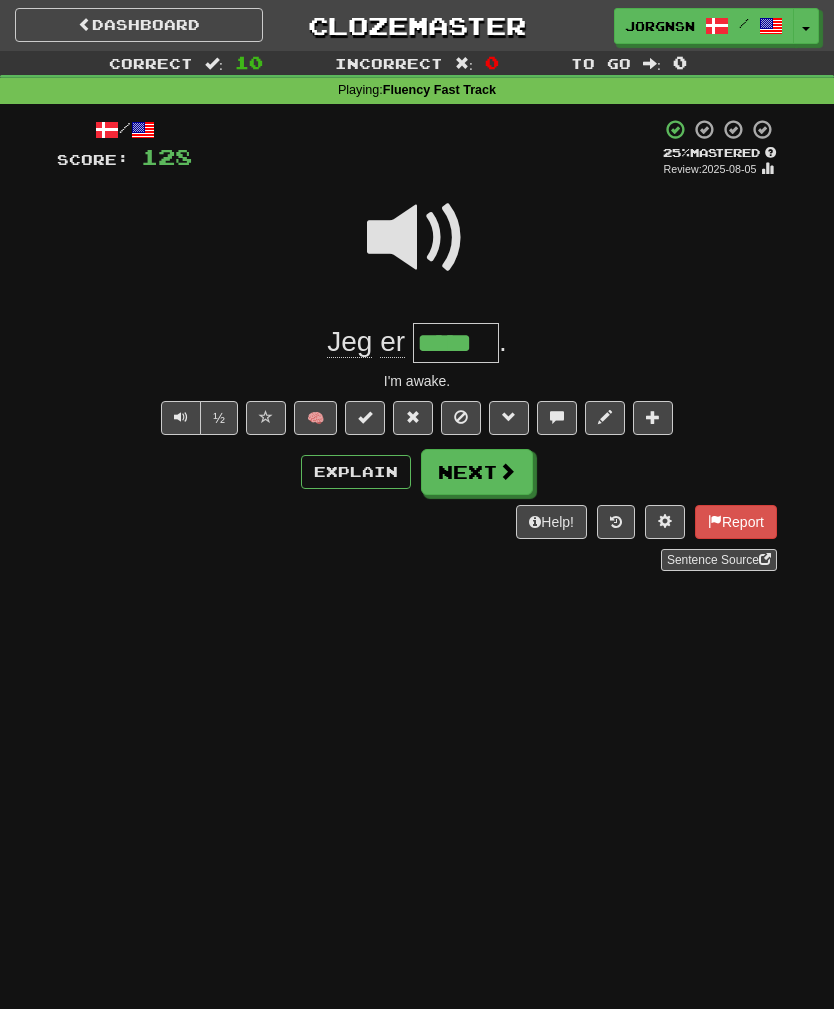 click on "Next" at bounding box center [477, 472] 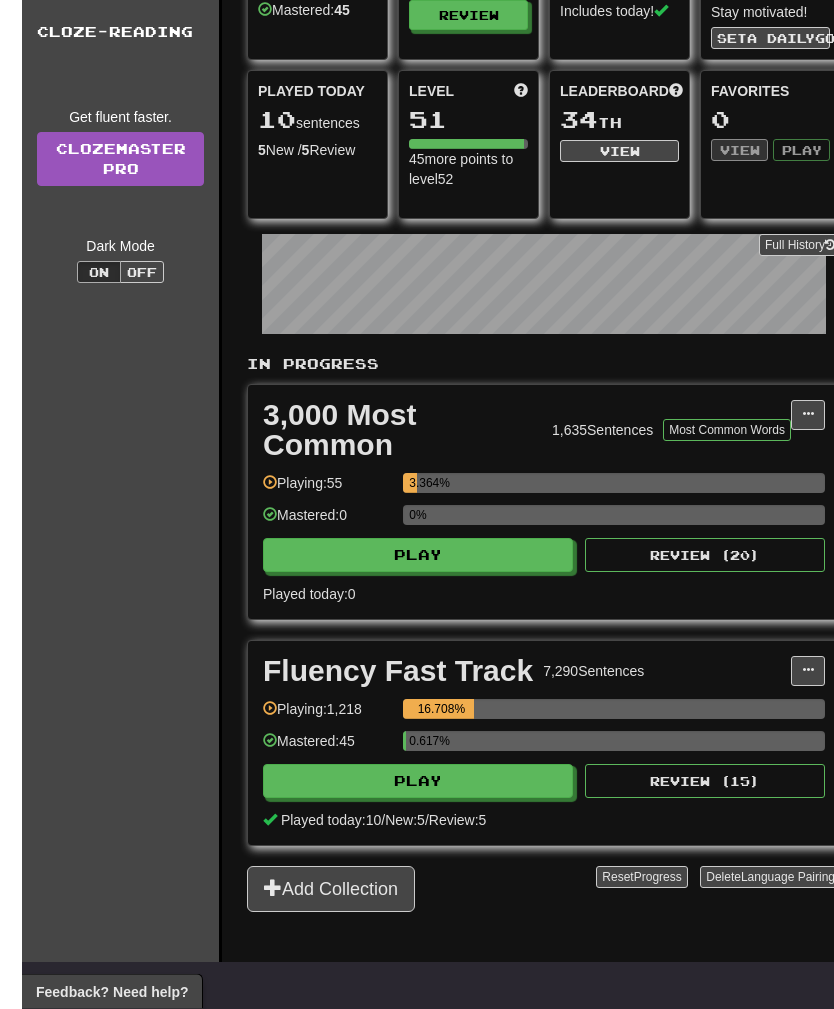 scroll, scrollTop: 186, scrollLeft: 0, axis: vertical 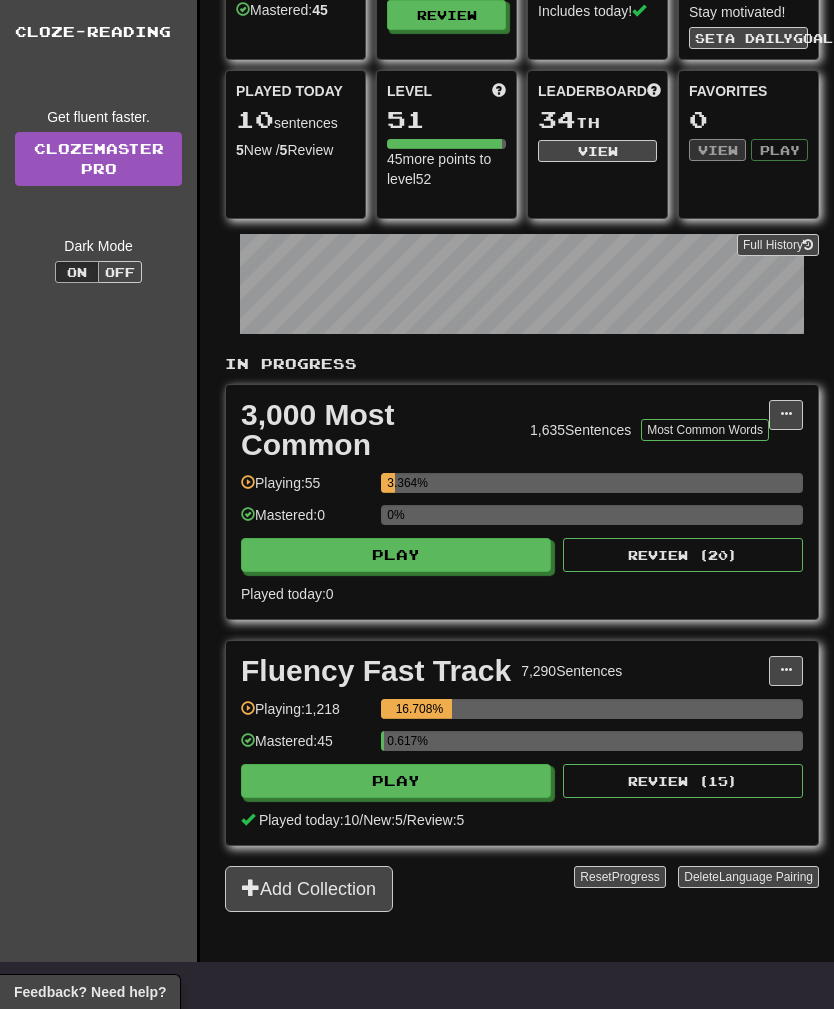 click on "Play" at bounding box center [396, 781] 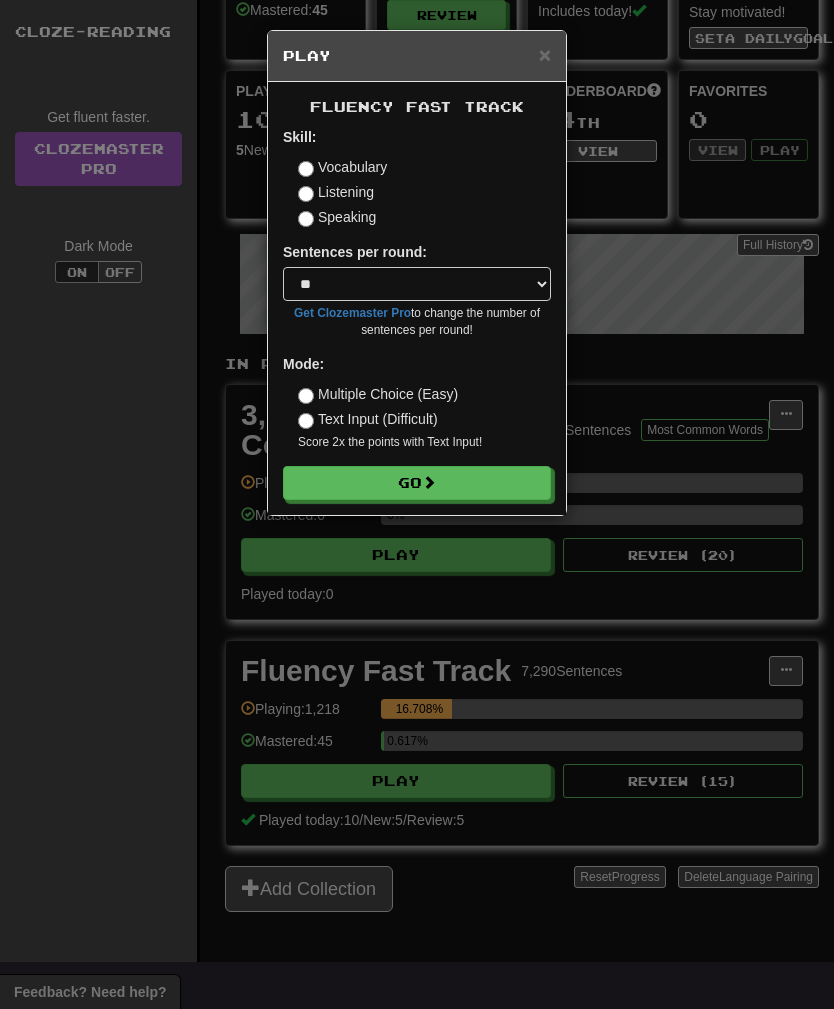 click on "Go" at bounding box center [417, 483] 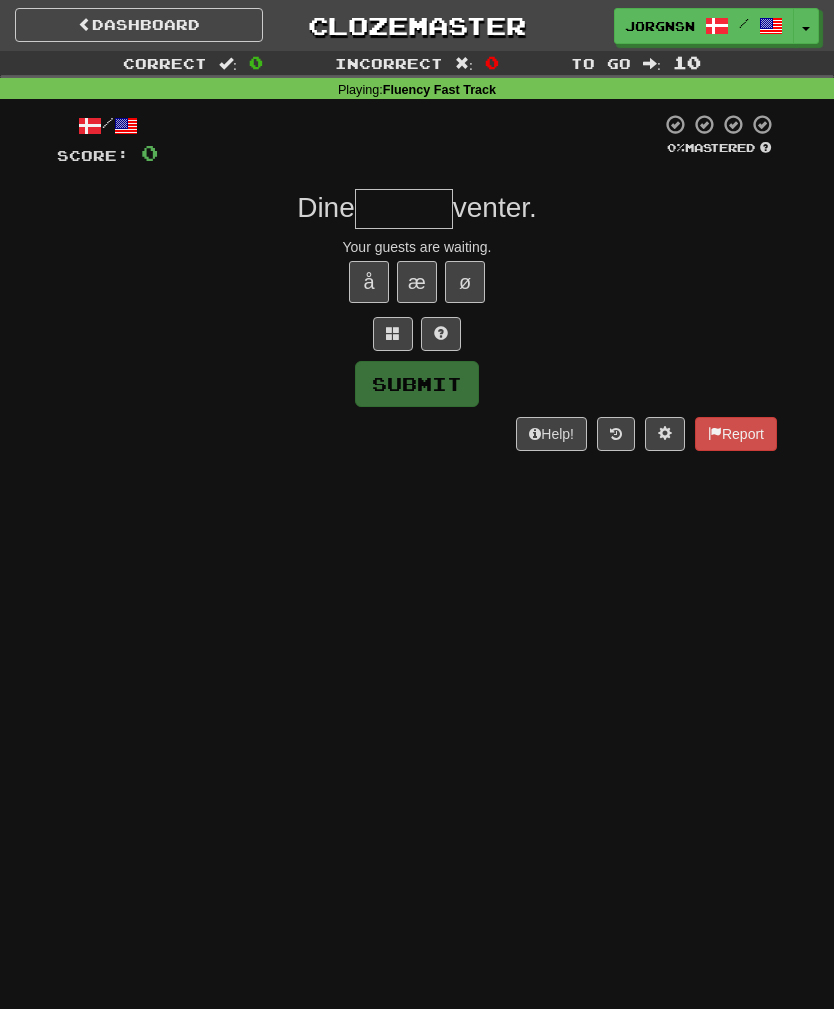 scroll, scrollTop: 0, scrollLeft: 0, axis: both 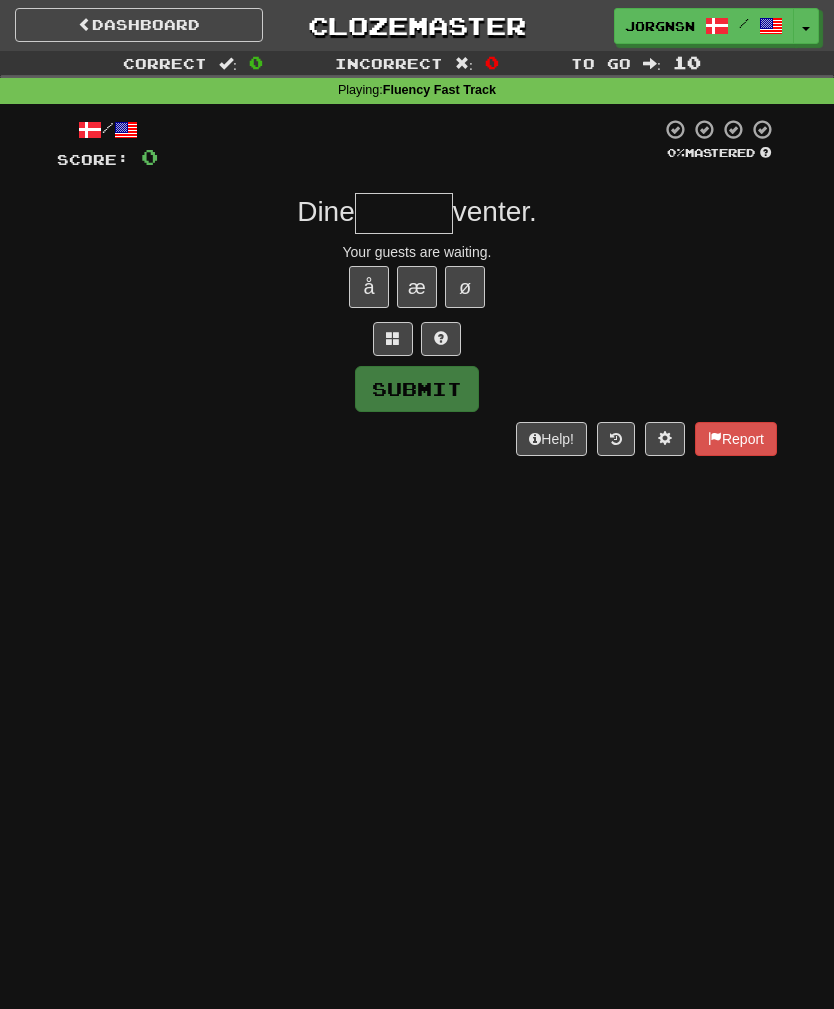 click at bounding box center [404, 213] 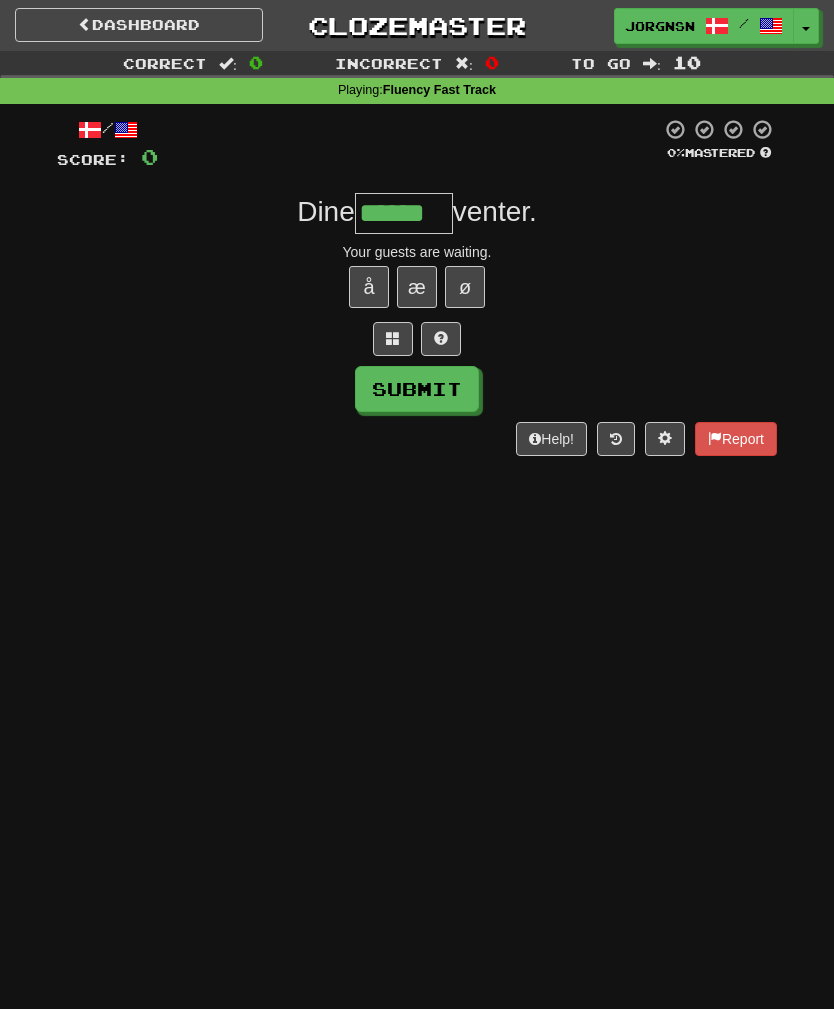 type on "******" 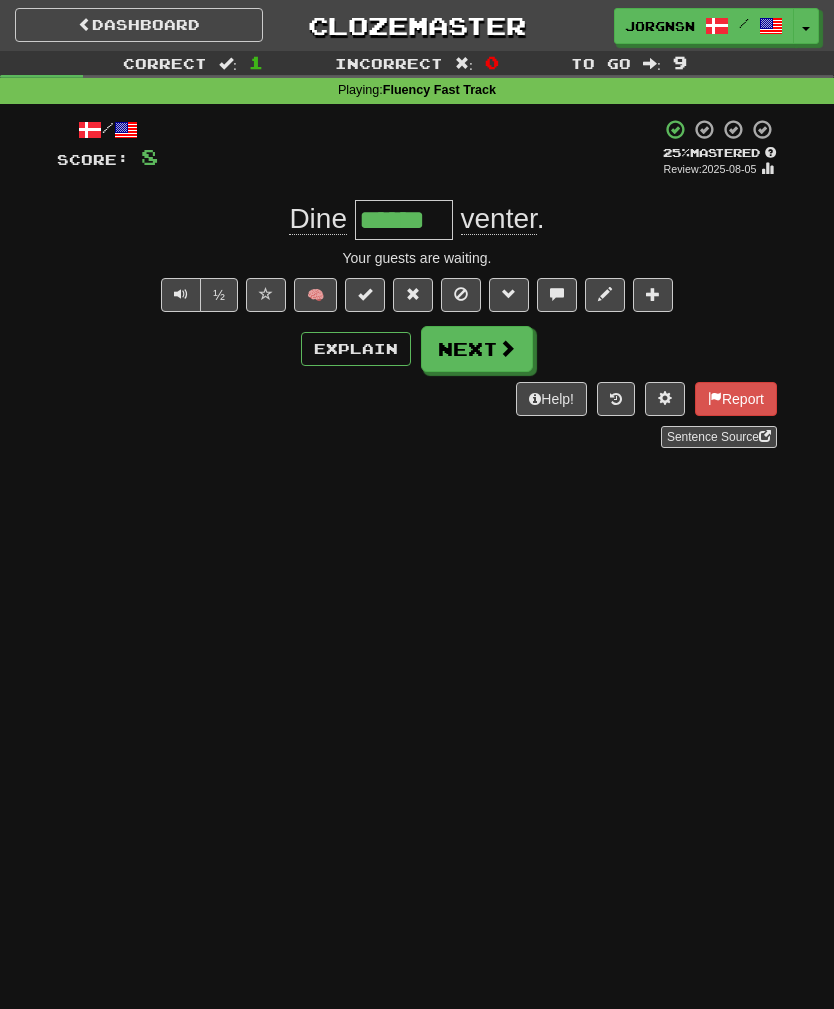 click on "Help!" at bounding box center (551, 399) 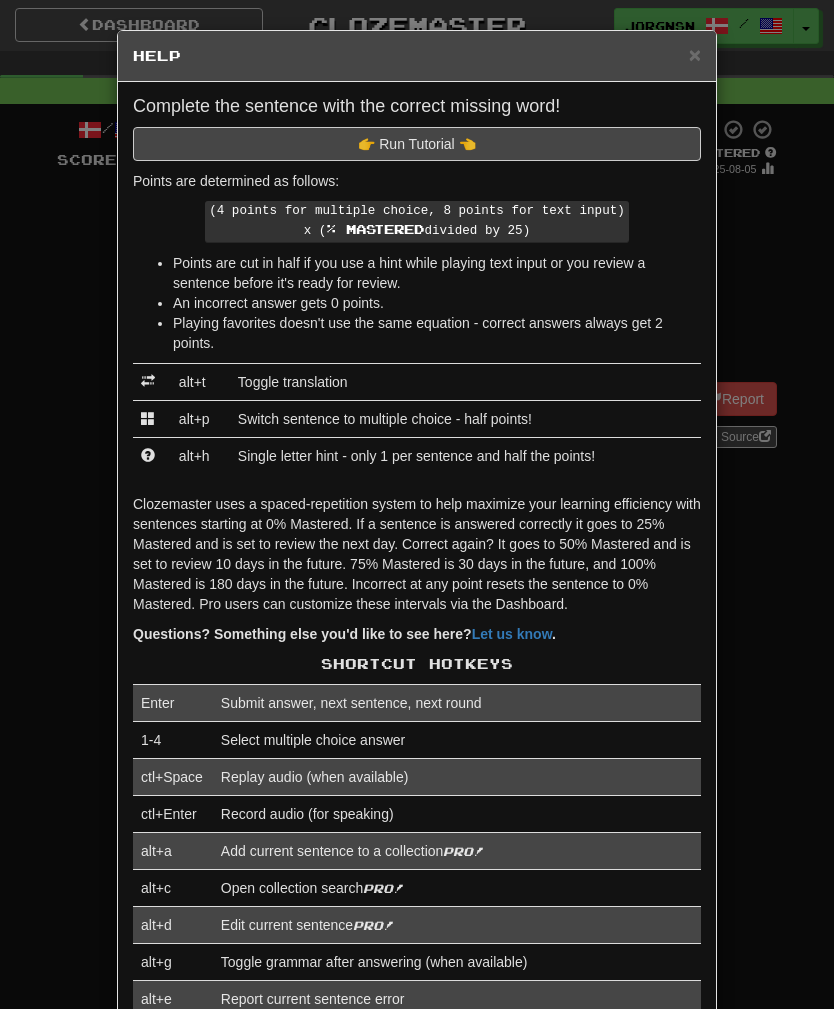 click on "Playing favorites doesn't use the same equation - correct answers always get 2 points." at bounding box center (437, 333) 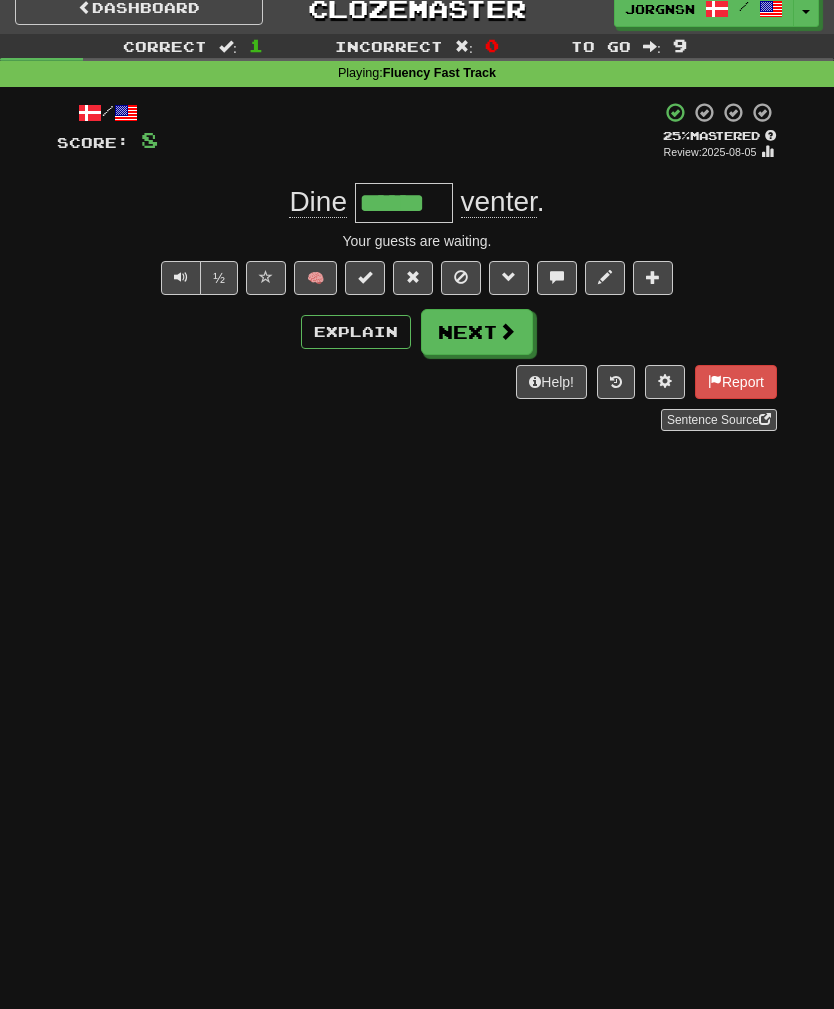 click on "Next" at bounding box center [477, 333] 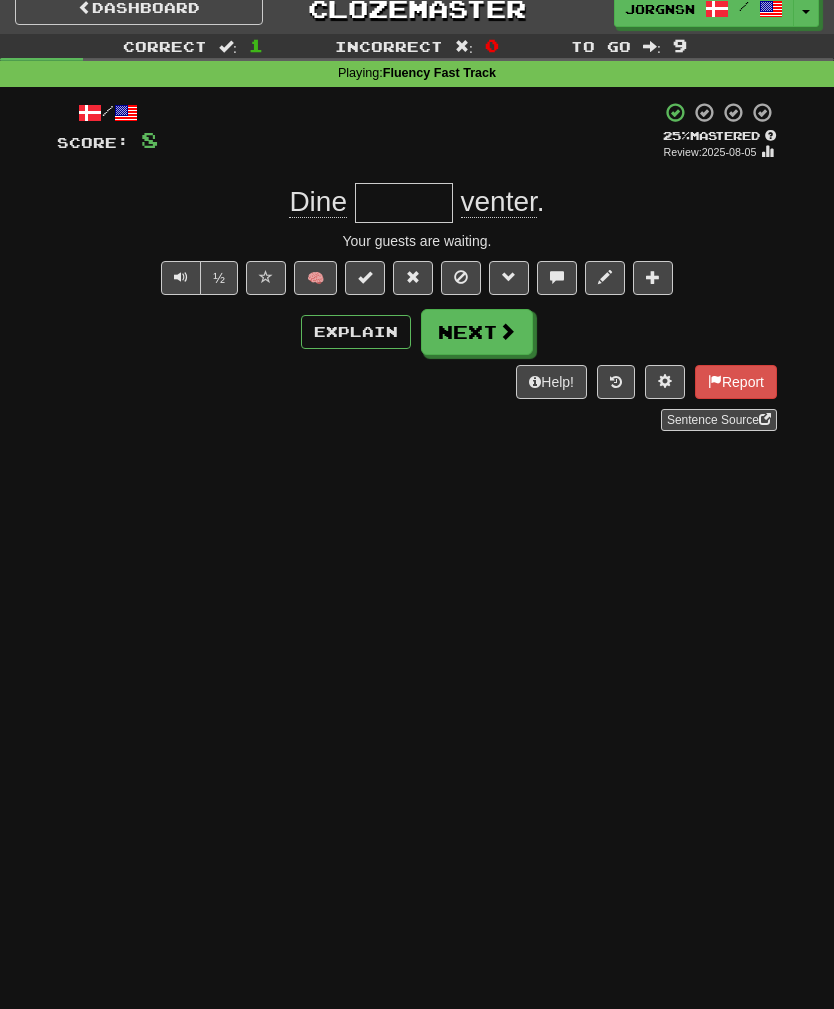 scroll, scrollTop: 16, scrollLeft: 0, axis: vertical 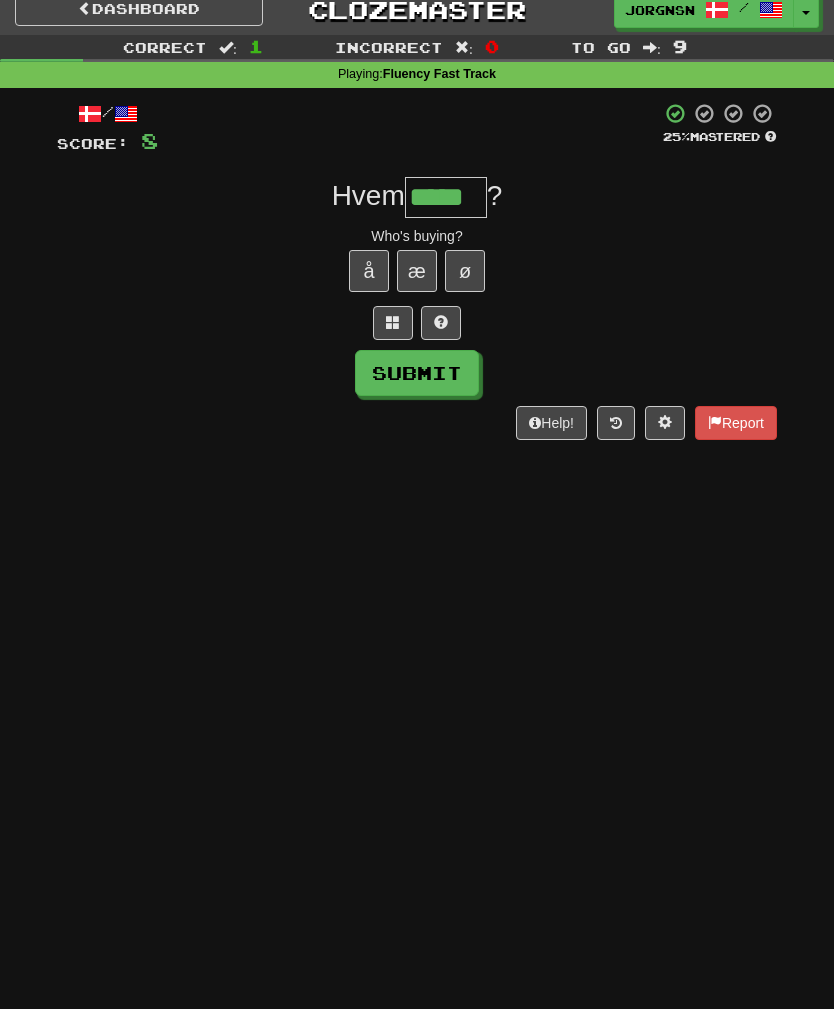 type on "*****" 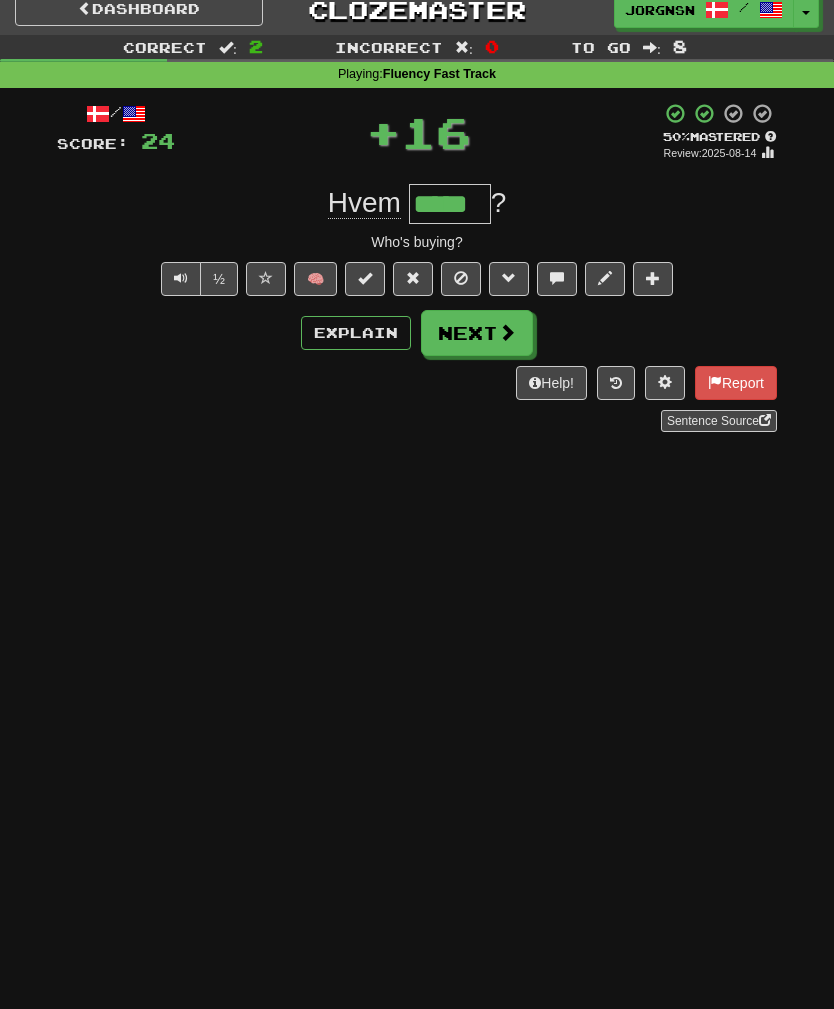 scroll, scrollTop: 17, scrollLeft: 0, axis: vertical 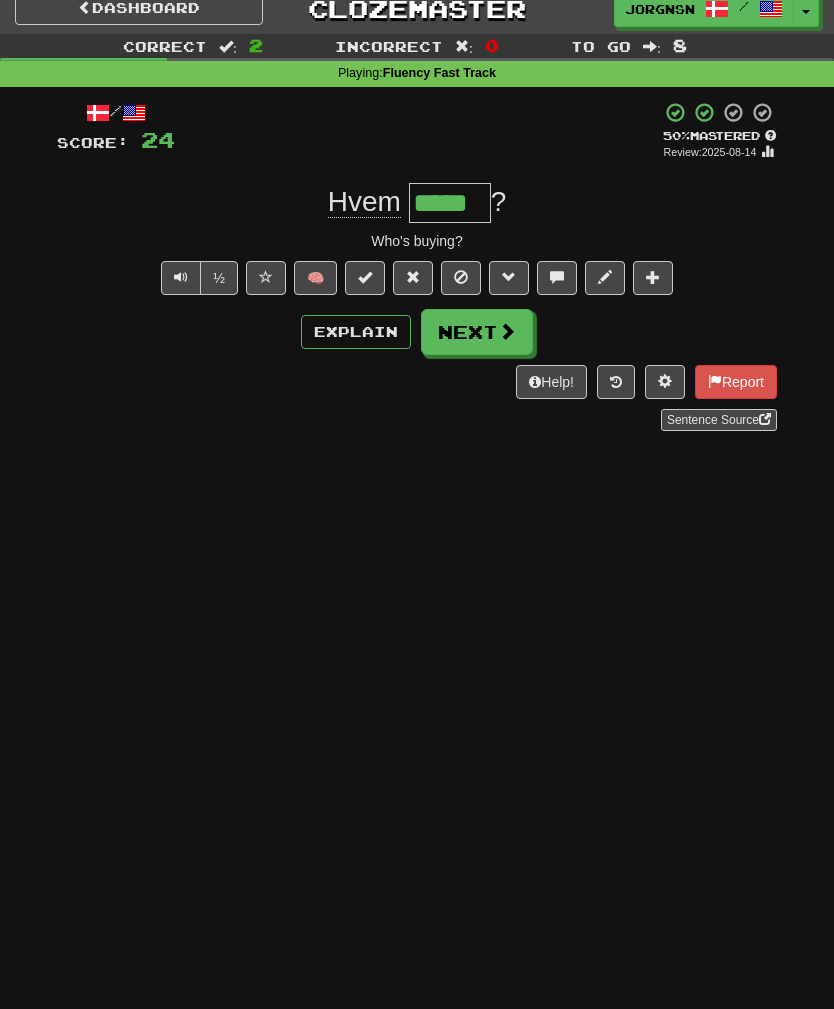 click on "Next" at bounding box center [477, 332] 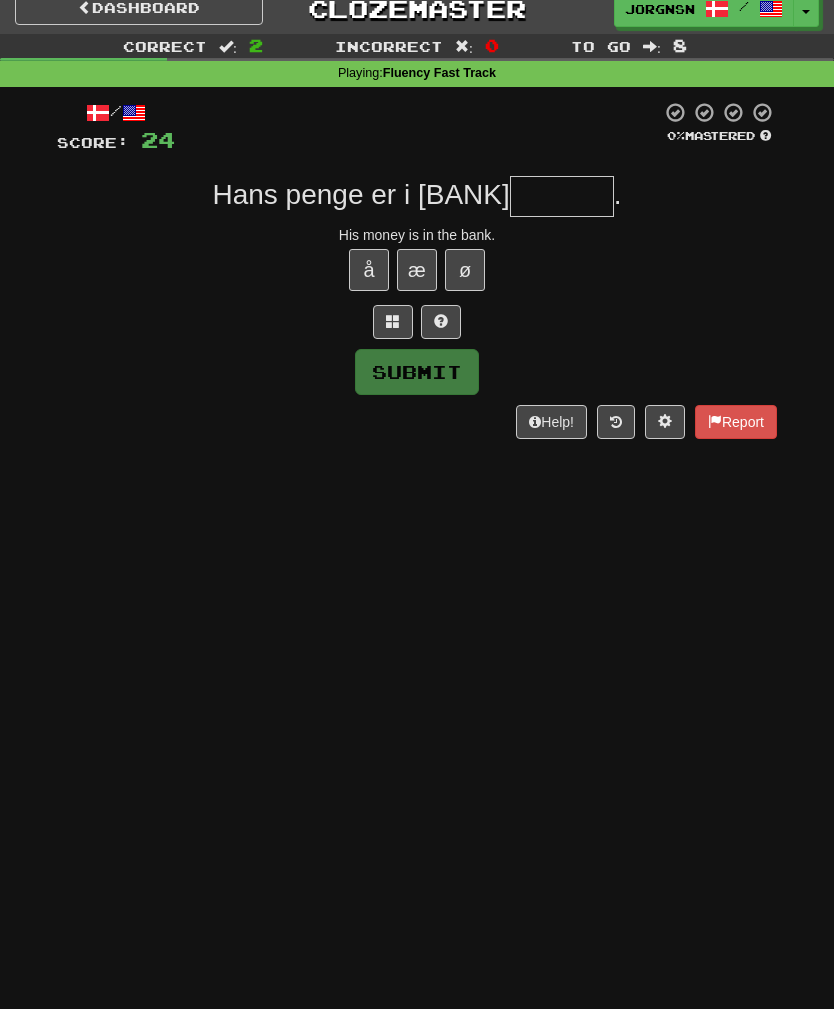 scroll, scrollTop: 16, scrollLeft: 0, axis: vertical 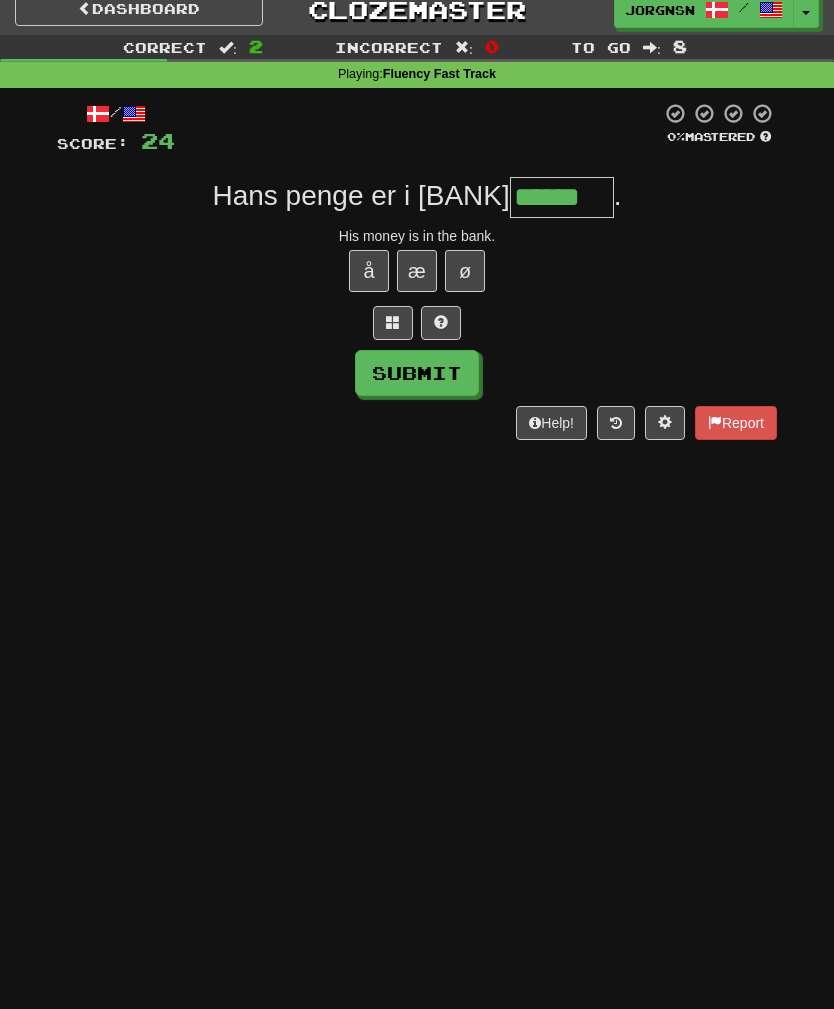 type on "******" 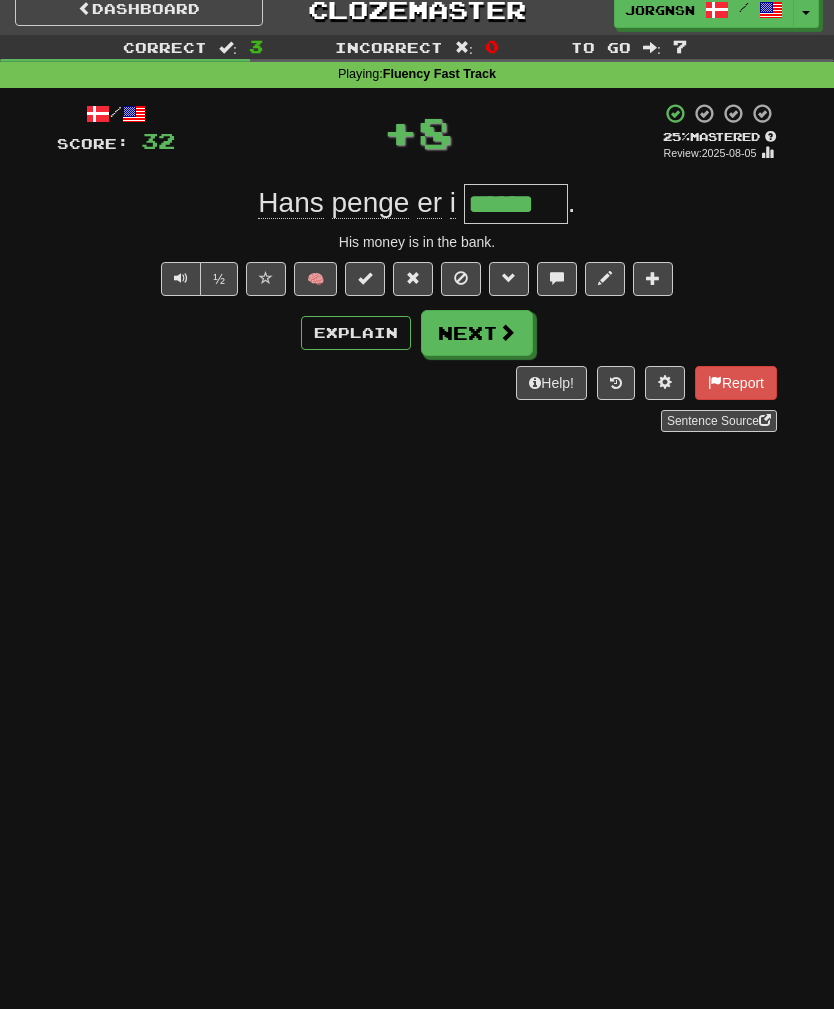 scroll, scrollTop: 17, scrollLeft: 0, axis: vertical 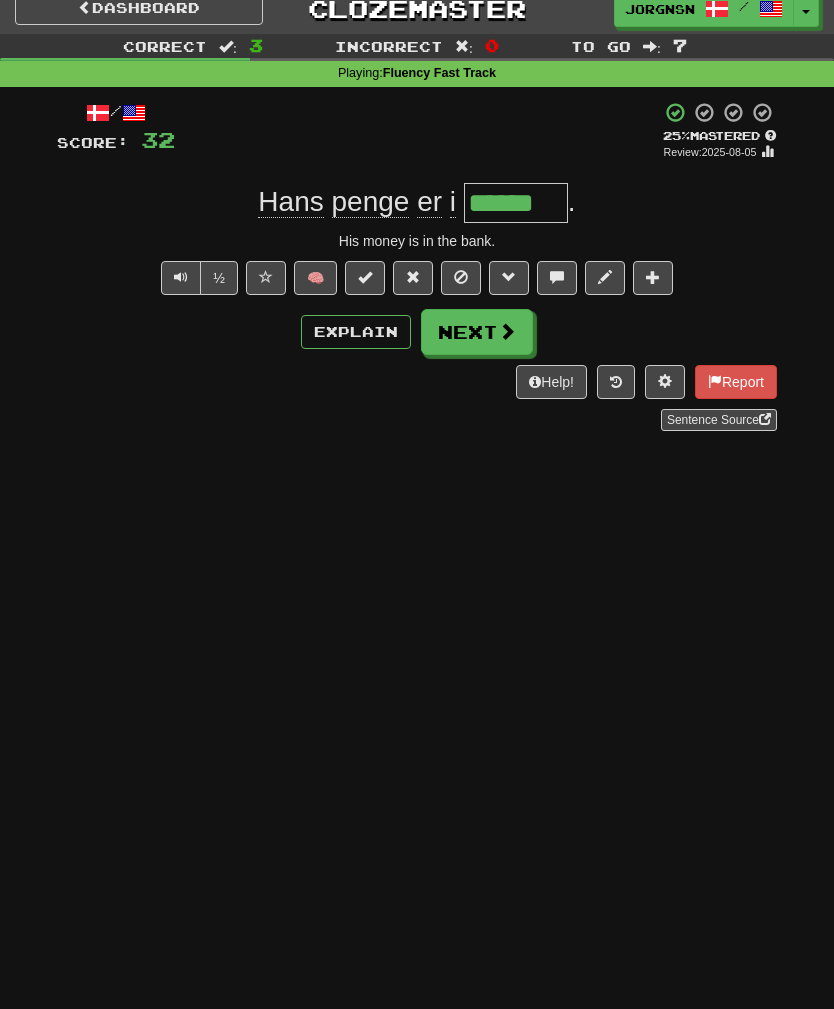 click on "Next" at bounding box center [477, 332] 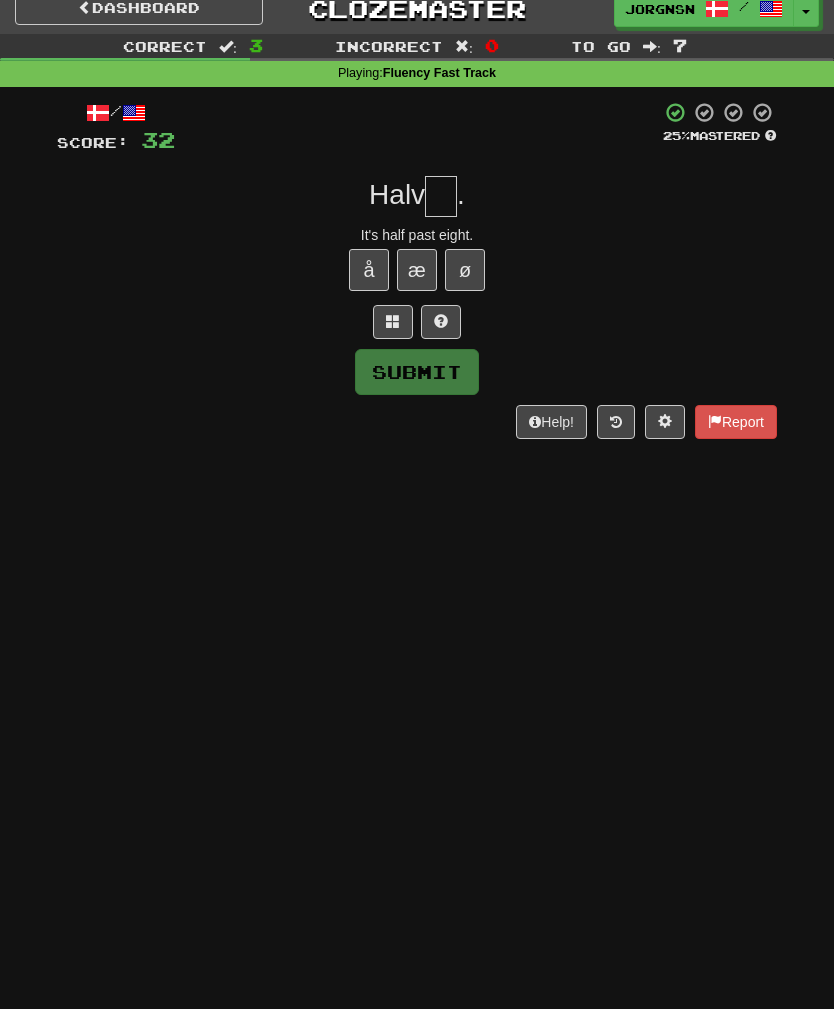 scroll, scrollTop: 16, scrollLeft: 0, axis: vertical 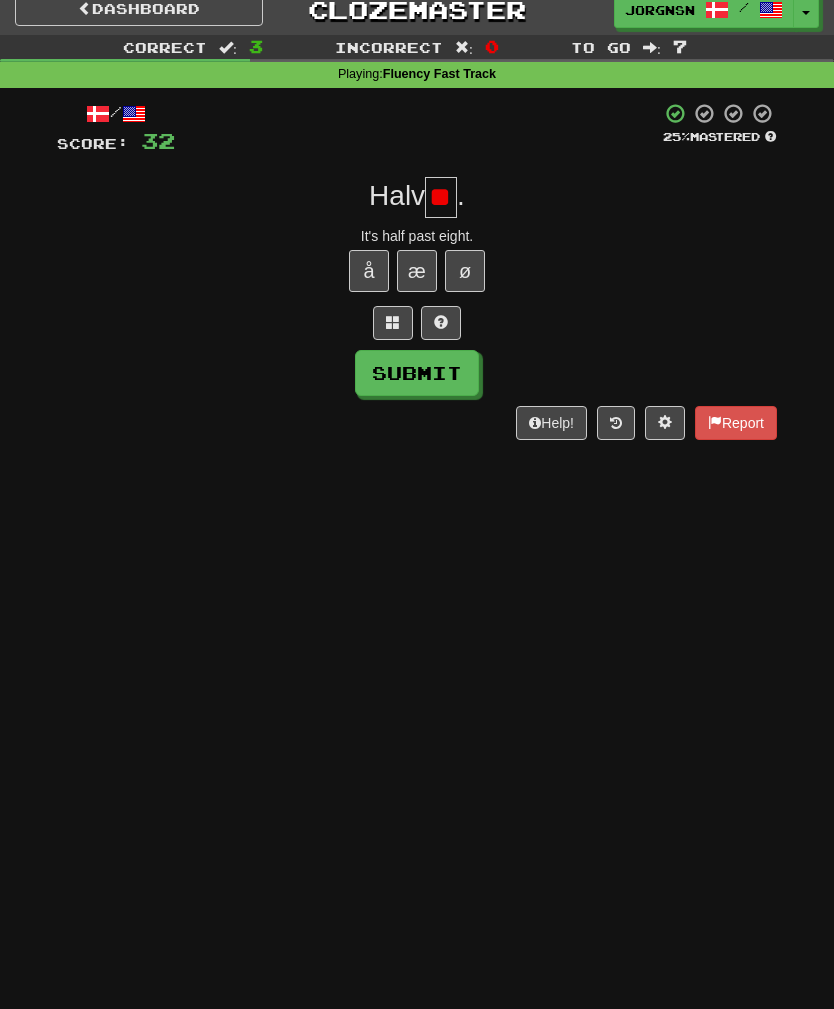 type on "*" 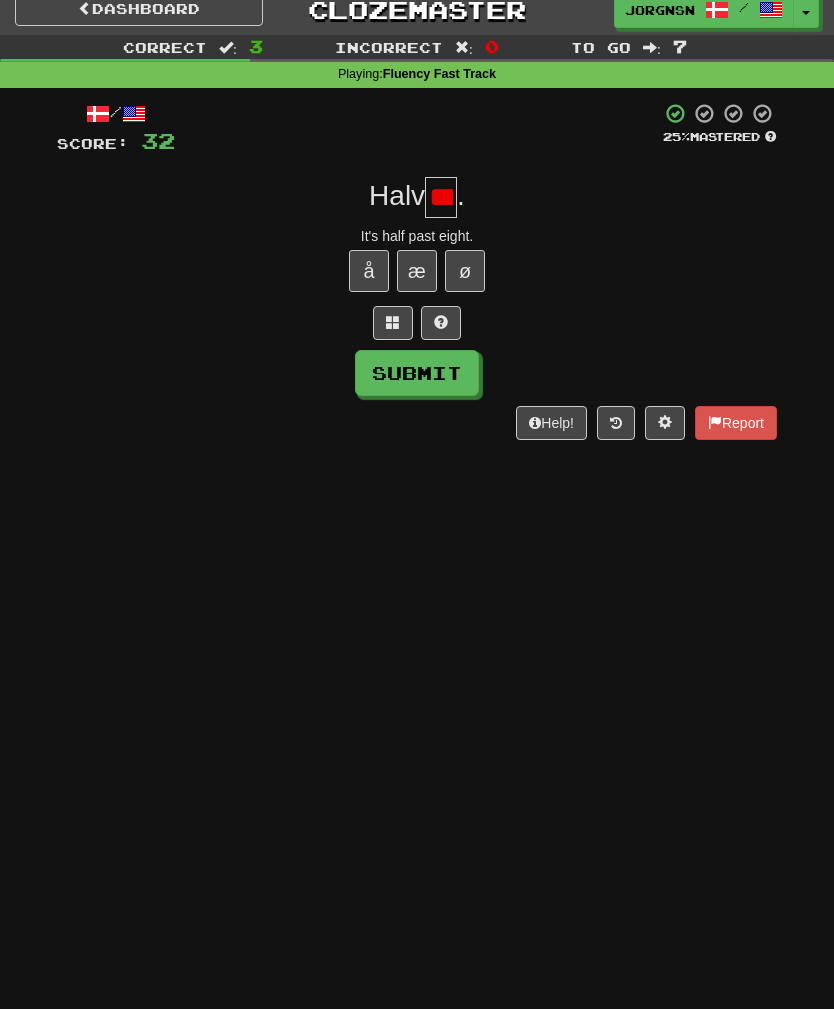 click on "Submit" at bounding box center (417, 373) 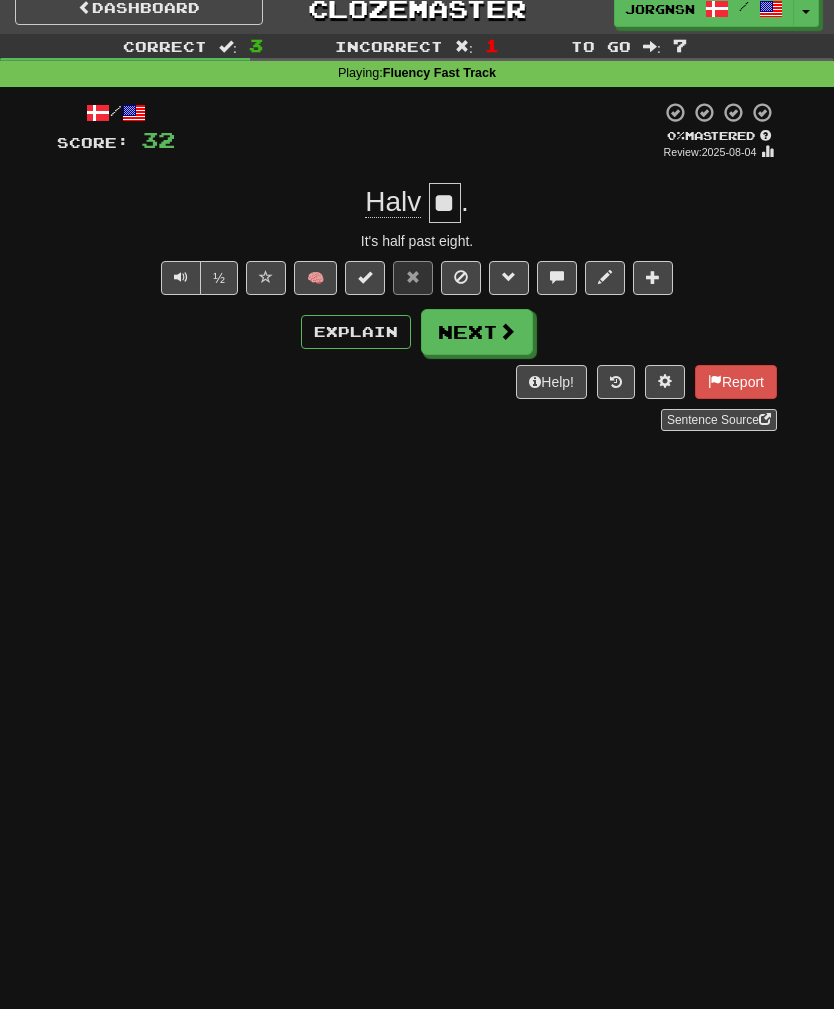 scroll, scrollTop: 0, scrollLeft: 0, axis: both 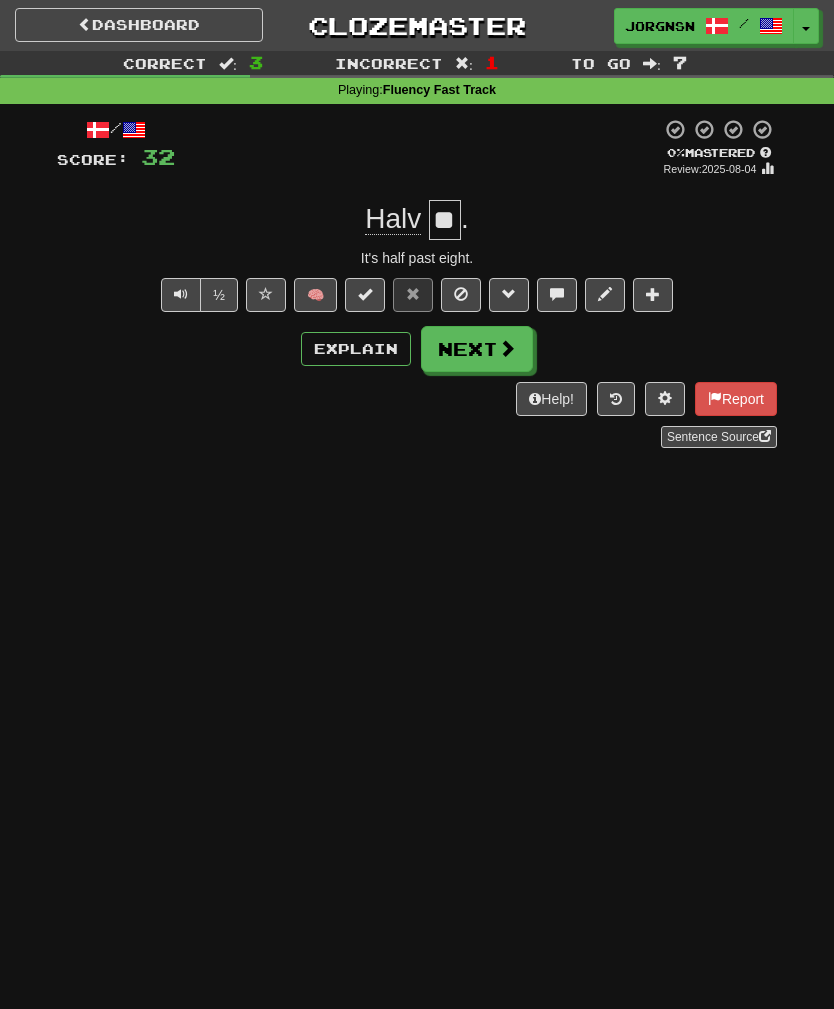 click on "Next" at bounding box center (477, 349) 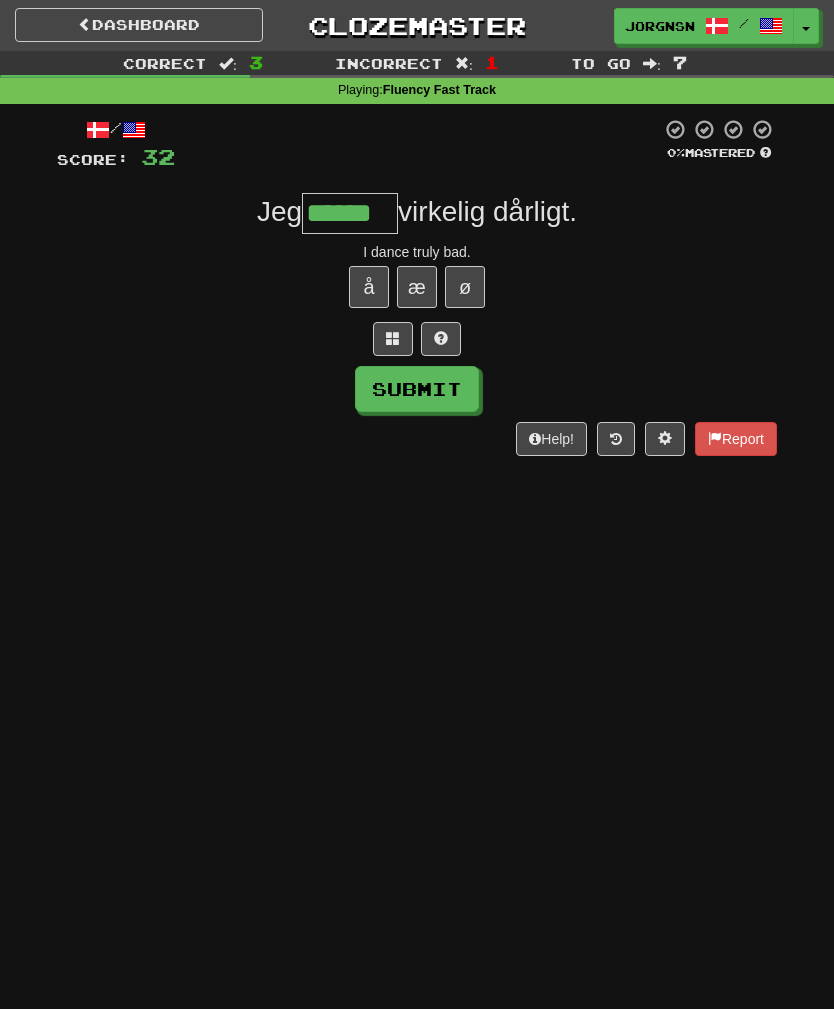 type on "******" 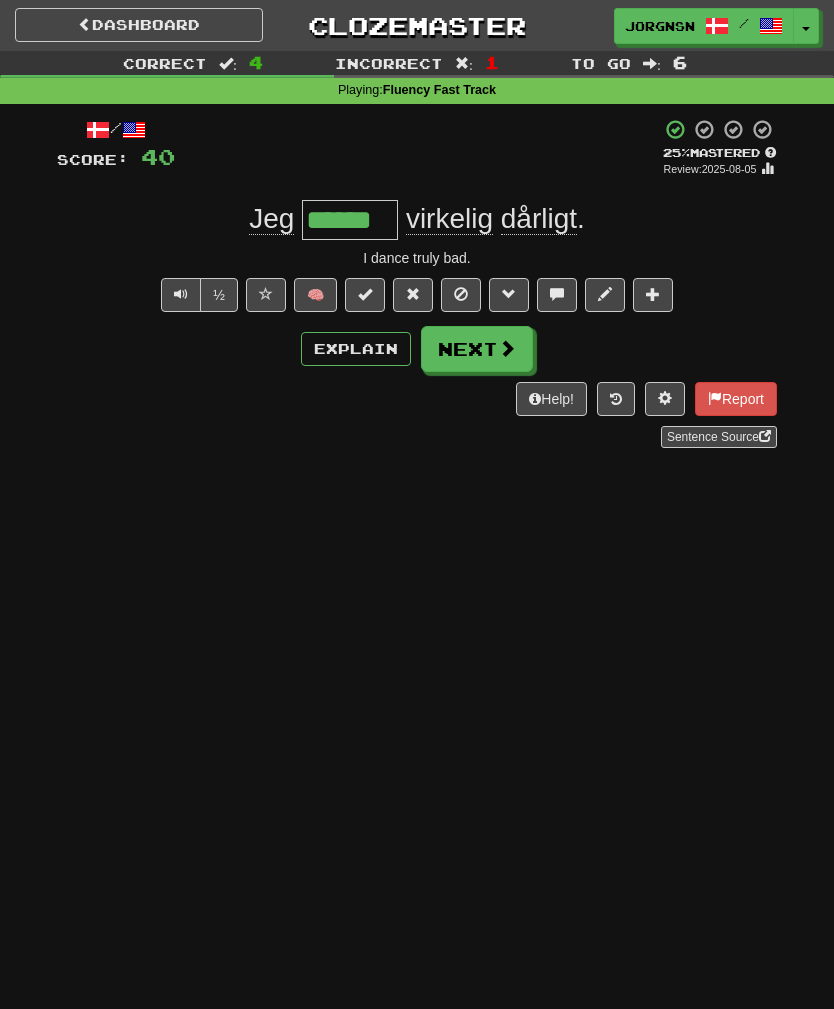 click on "Next" at bounding box center (477, 349) 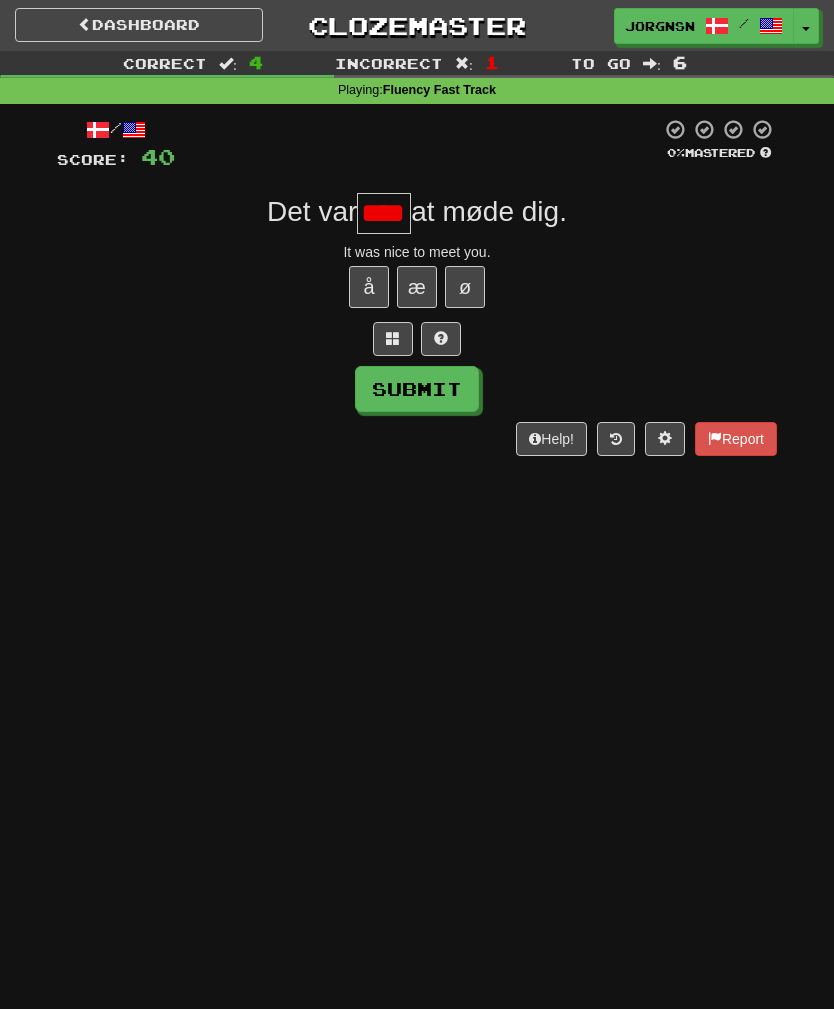 click on "Submit" at bounding box center (417, 389) 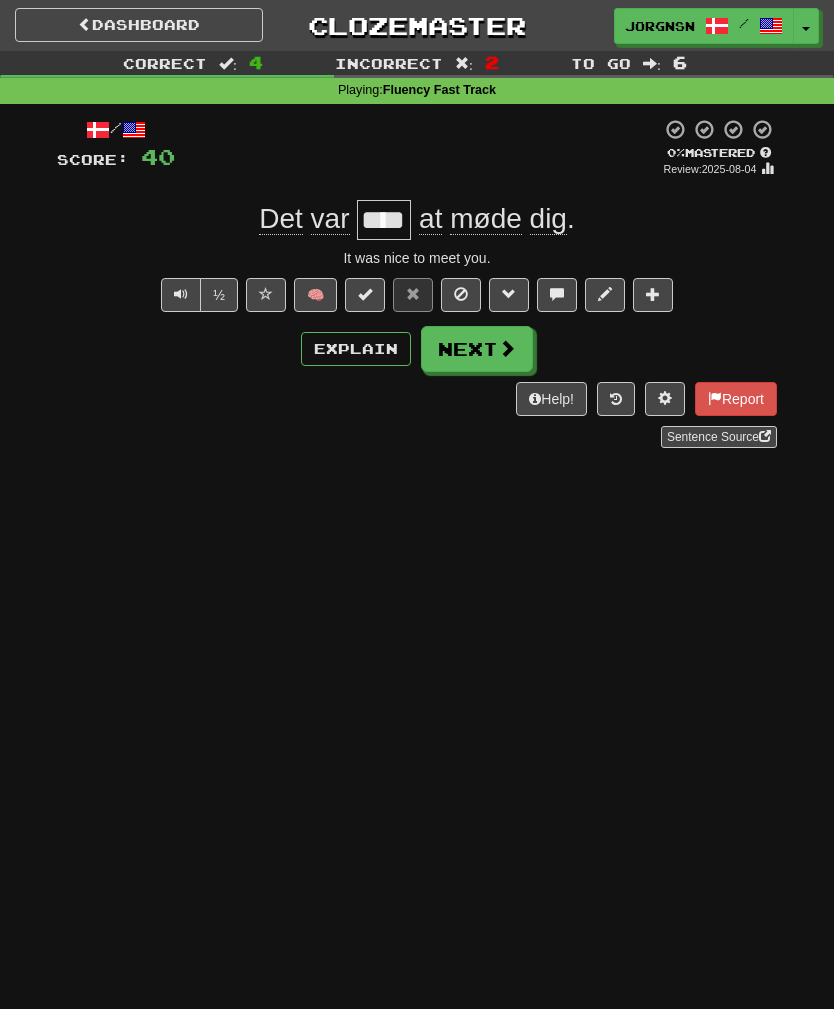 click at bounding box center (507, 348) 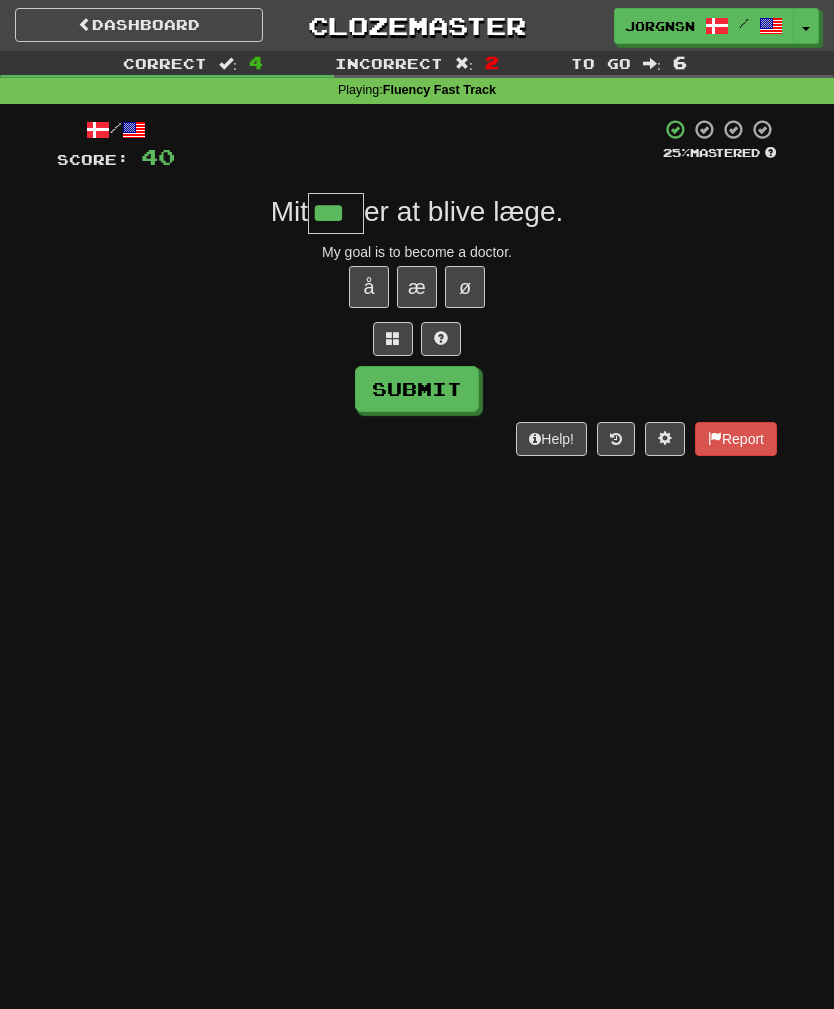 type on "***" 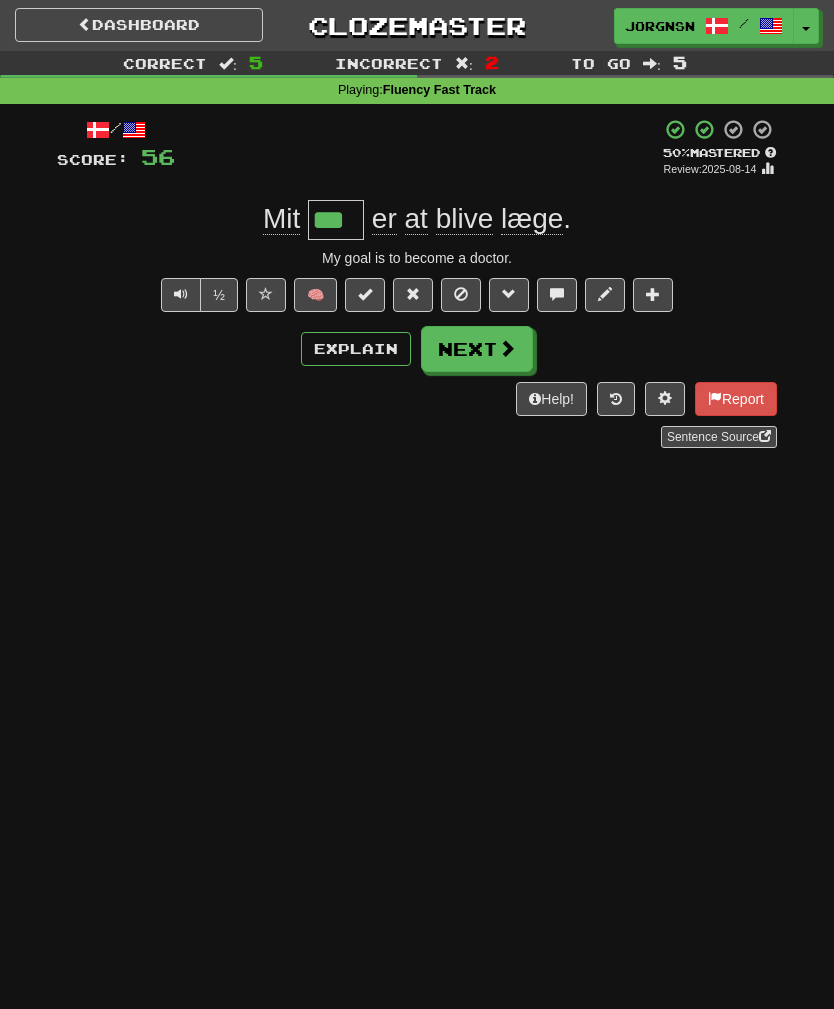 click on "Next" at bounding box center (477, 349) 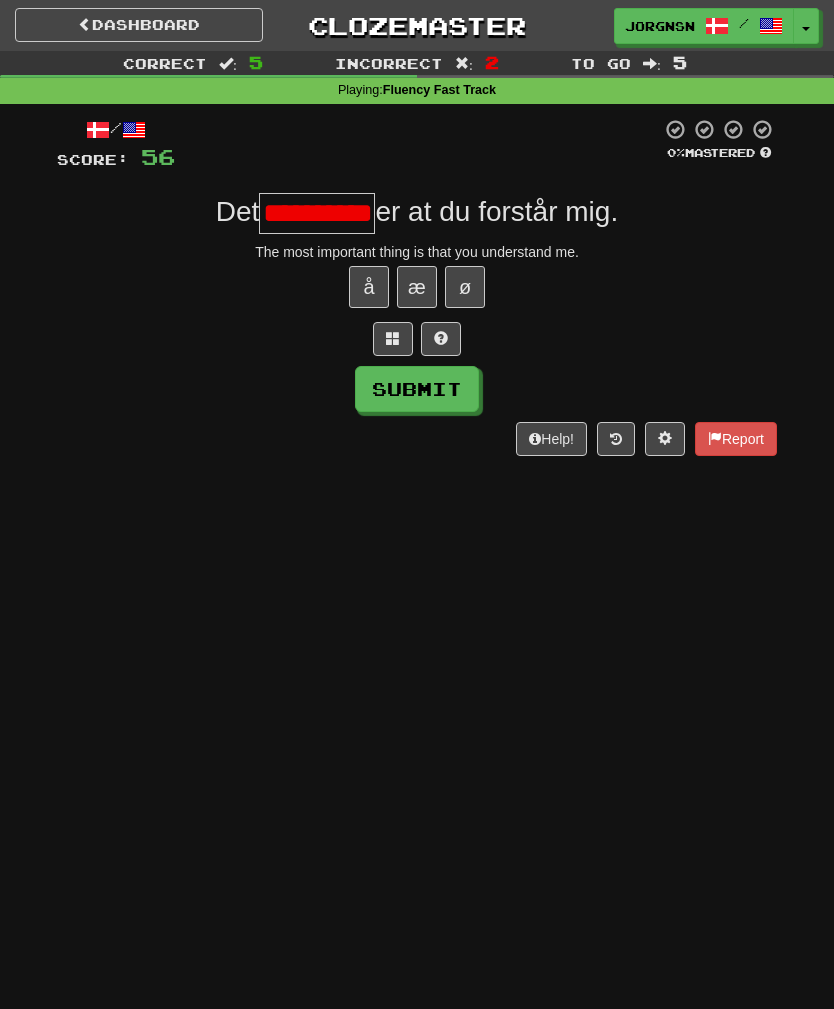click on "Submit" at bounding box center [417, 389] 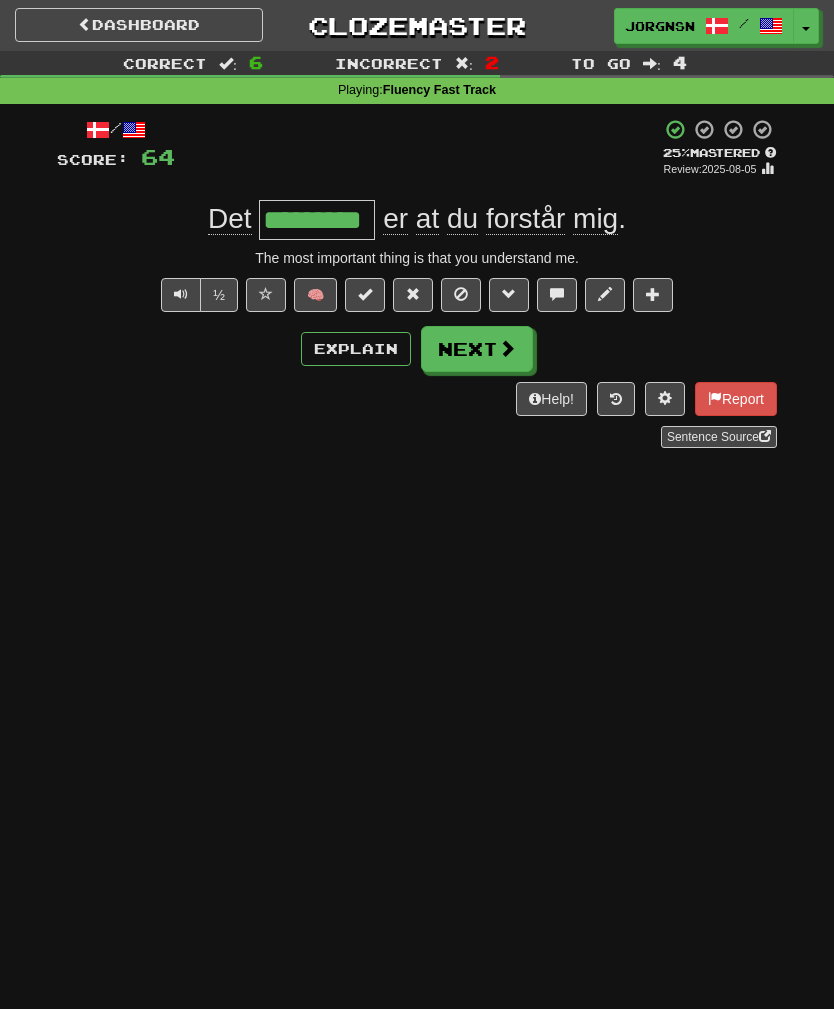 click on "Next" at bounding box center [477, 349] 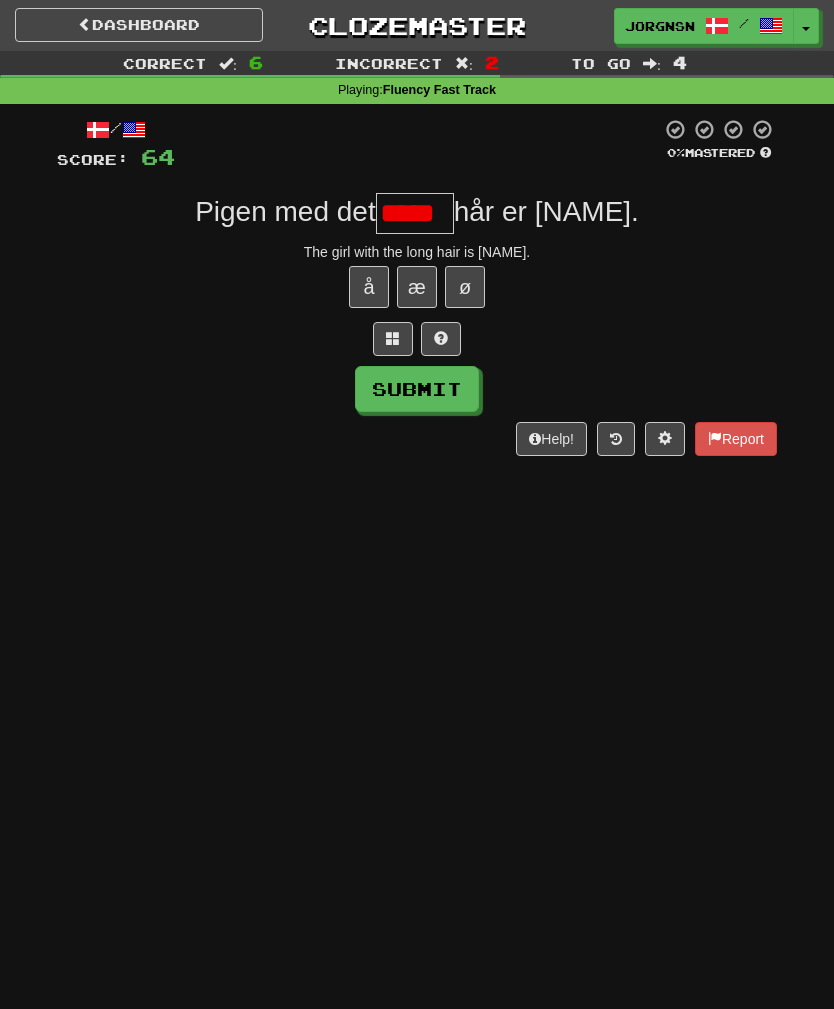 click on "Submit" at bounding box center [417, 389] 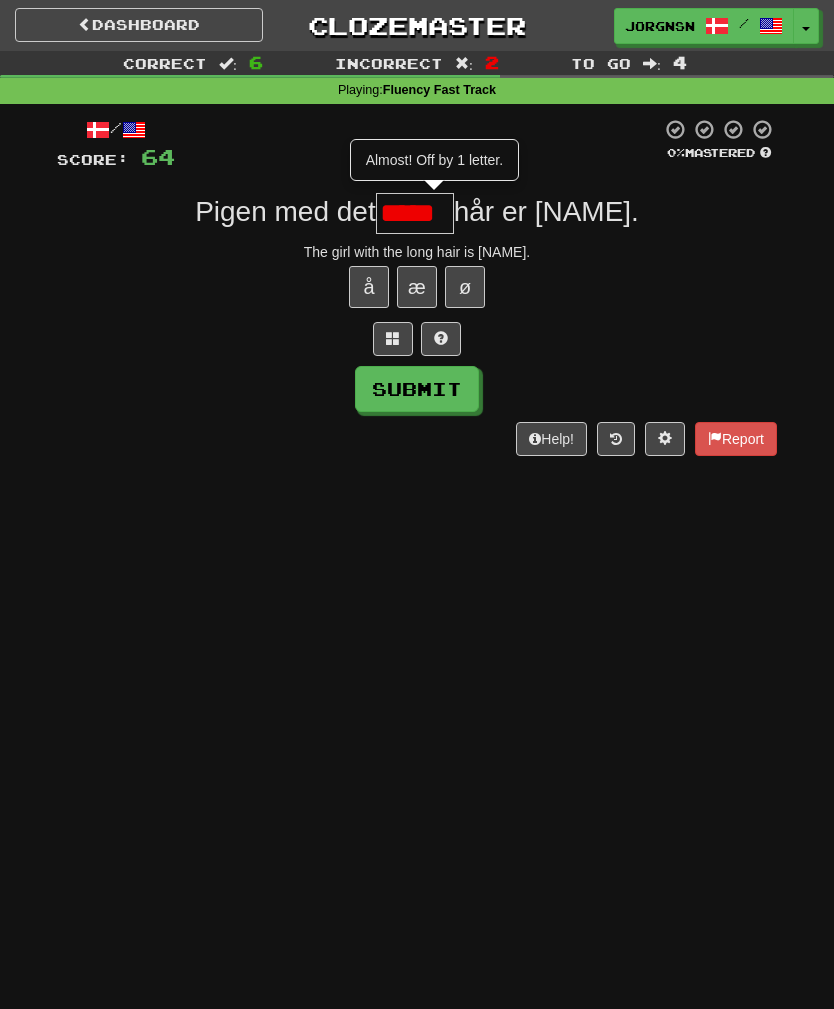click on "*****" at bounding box center [415, 213] 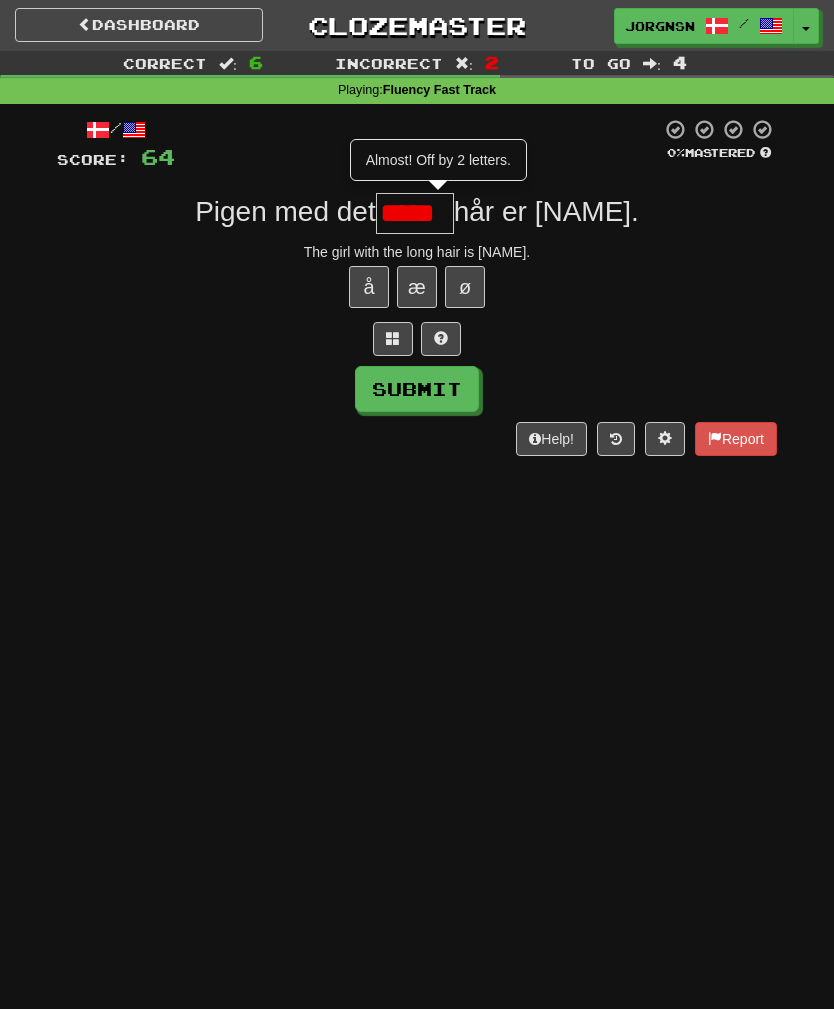 click on "Submit" at bounding box center [417, 389] 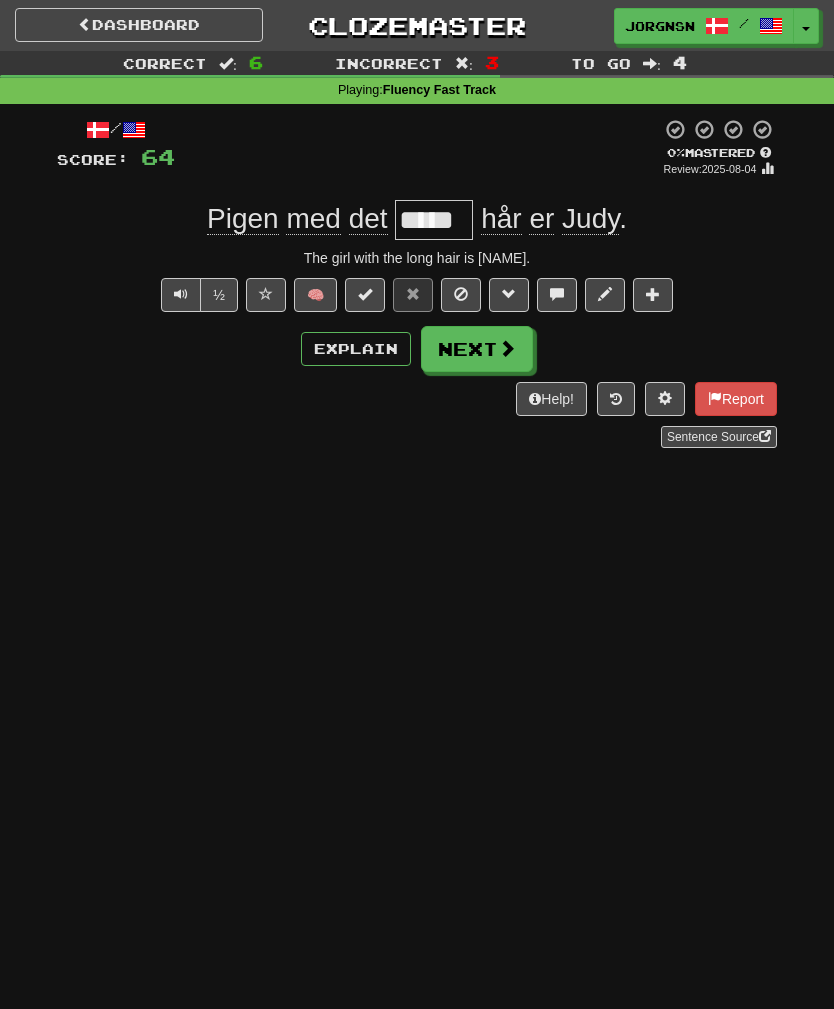 click on "Next" at bounding box center [477, 349] 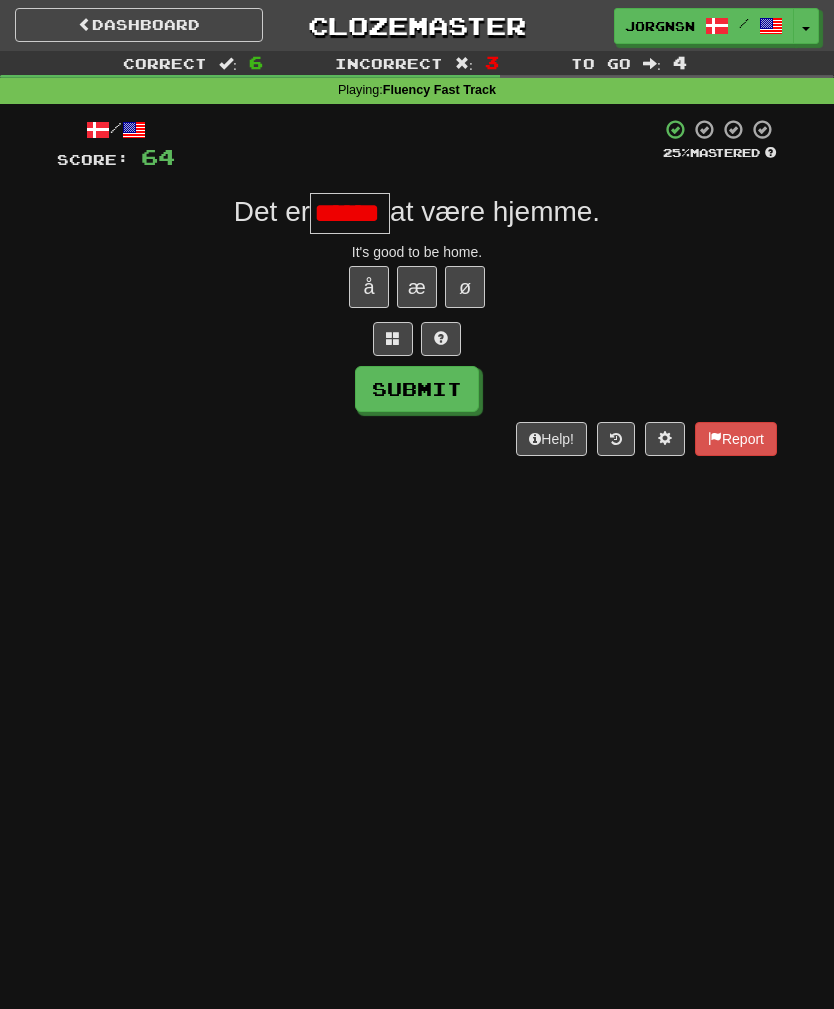 click on "Submit" at bounding box center [417, 389] 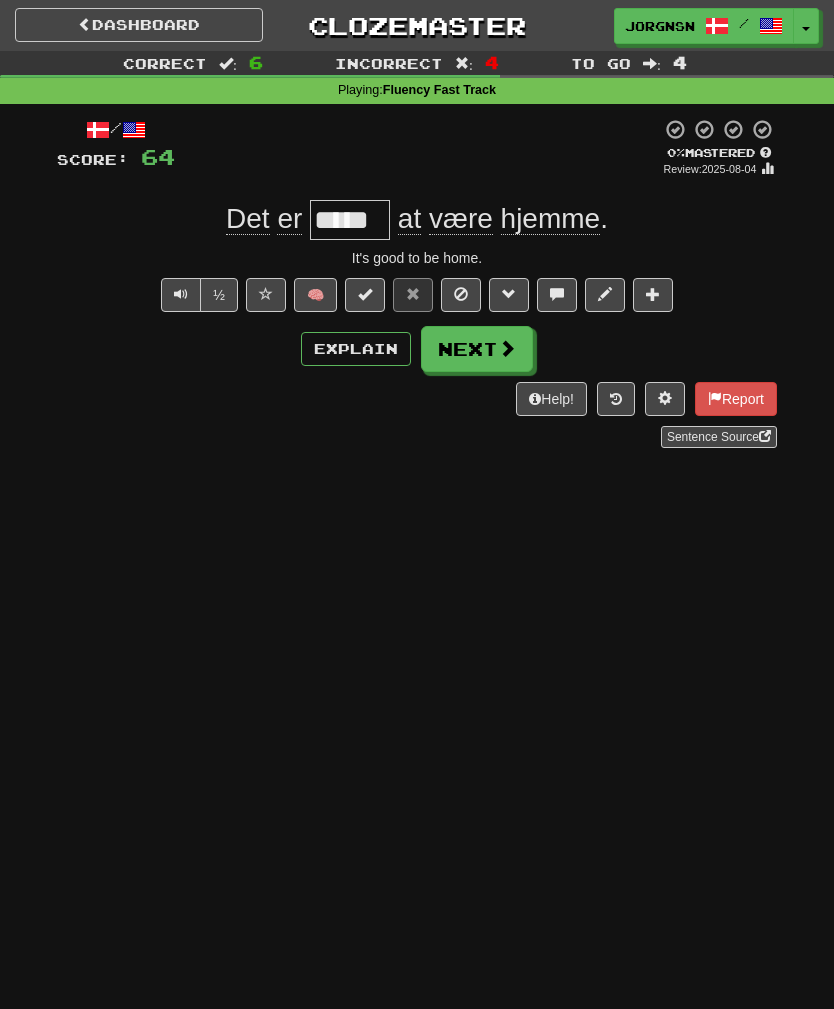 click on "Next" at bounding box center [477, 349] 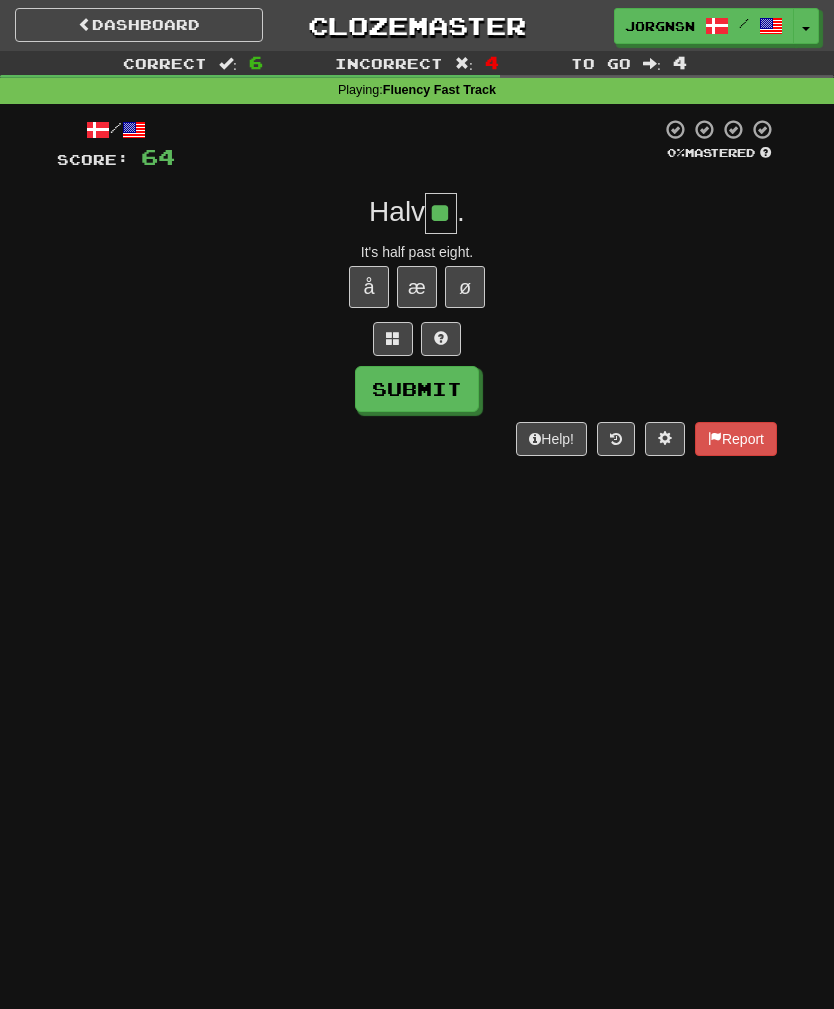 type on "**" 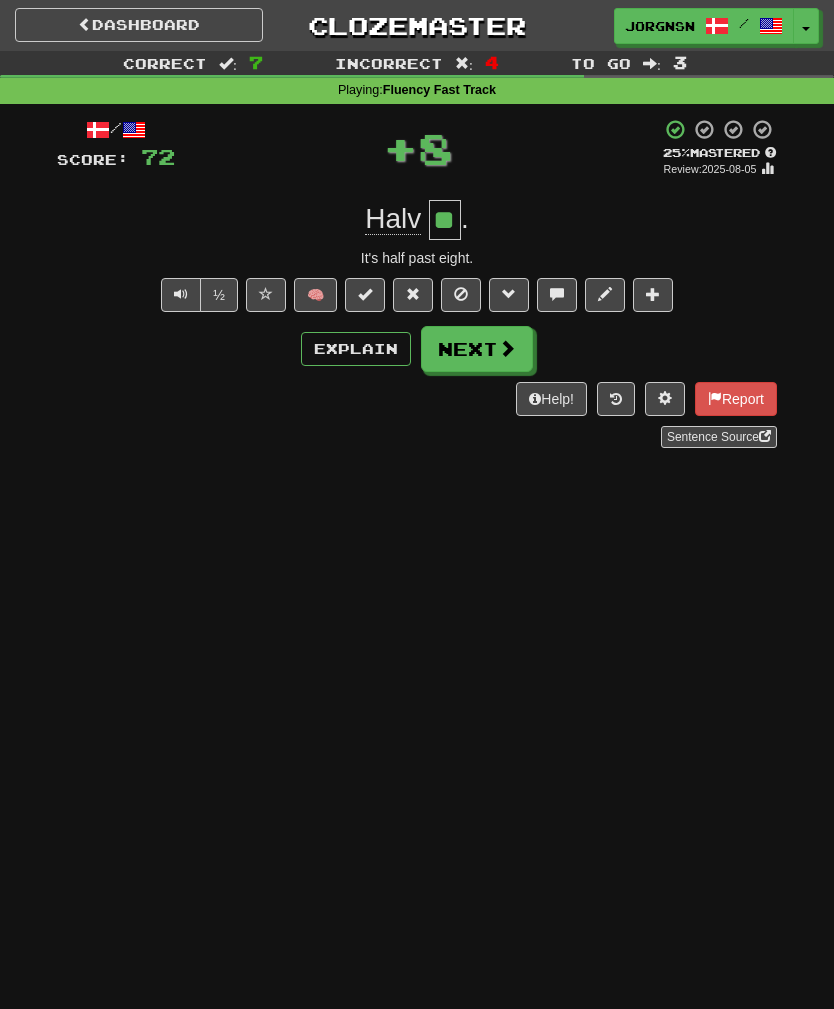 click at bounding box center (507, 348) 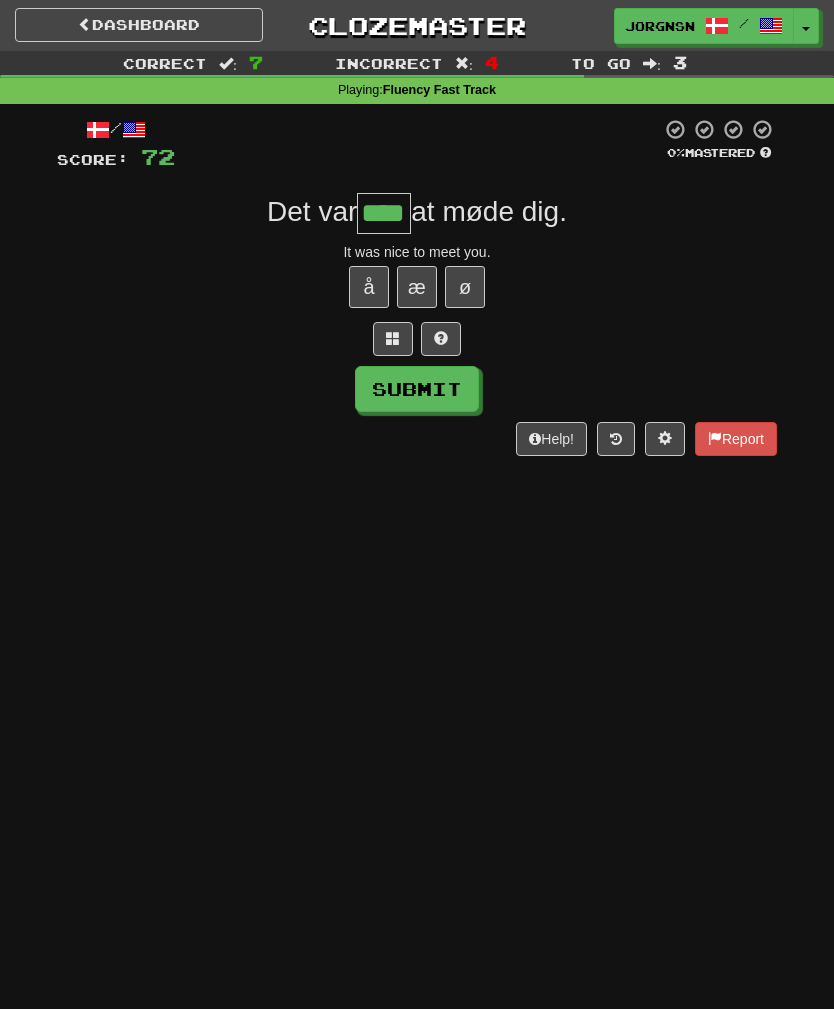 type on "****" 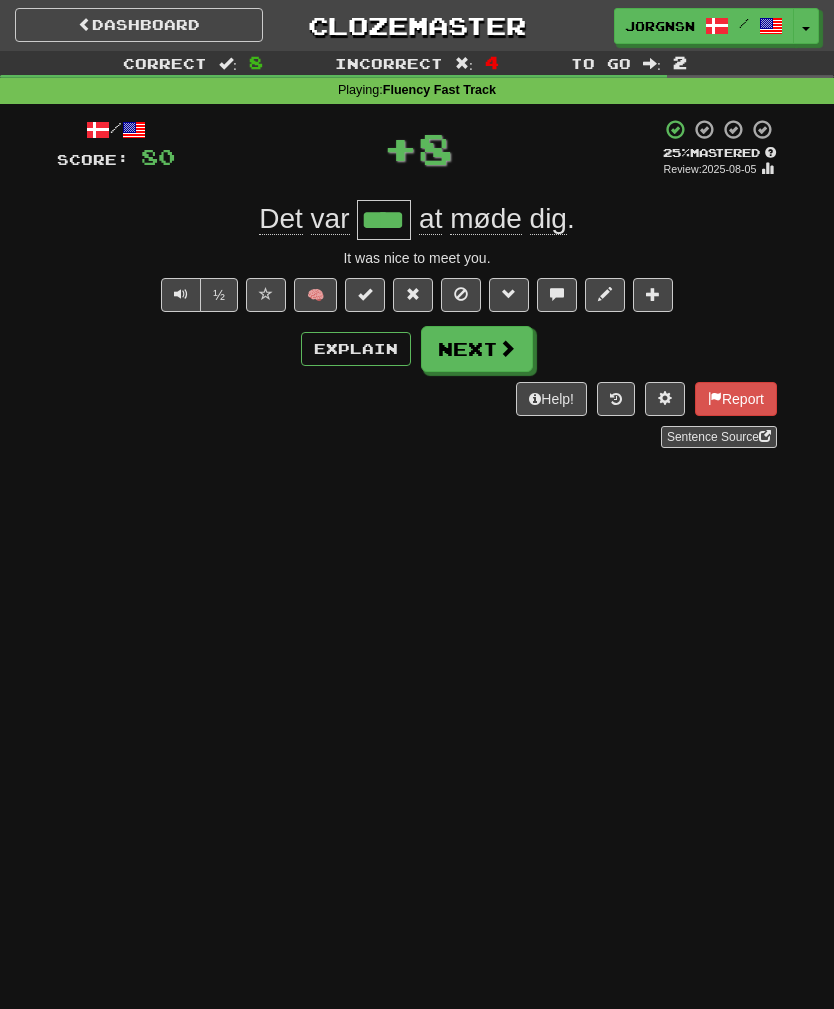 click on "Next" at bounding box center (477, 349) 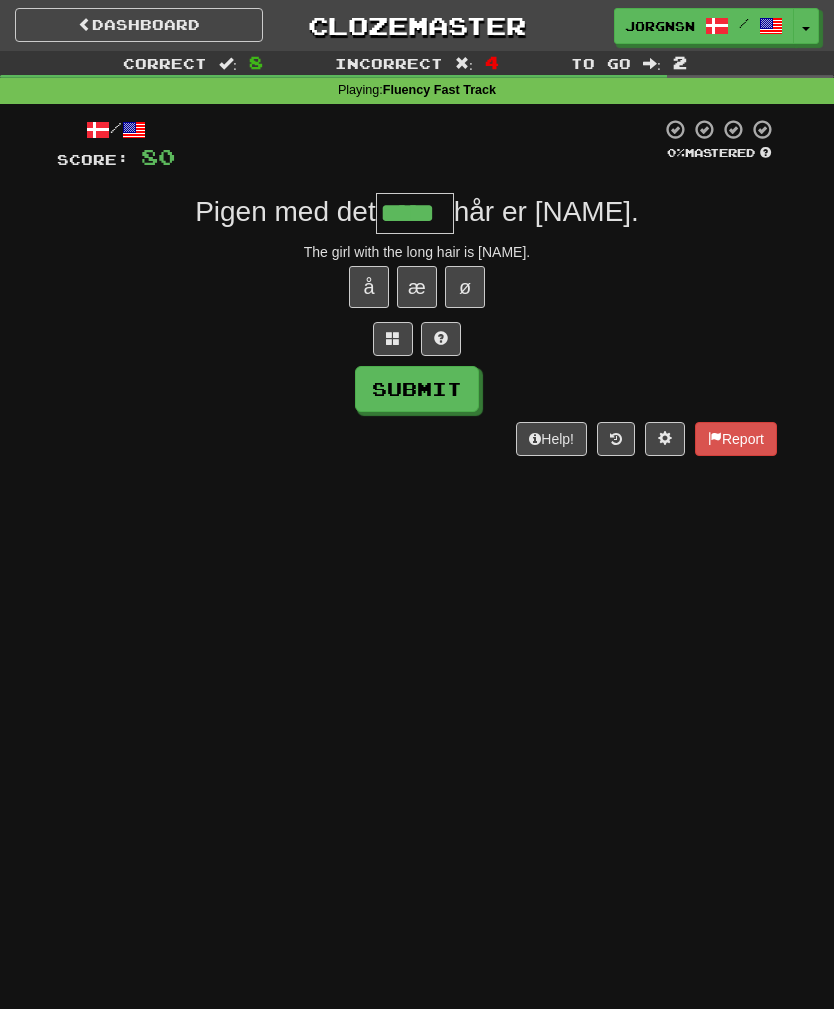 type on "*****" 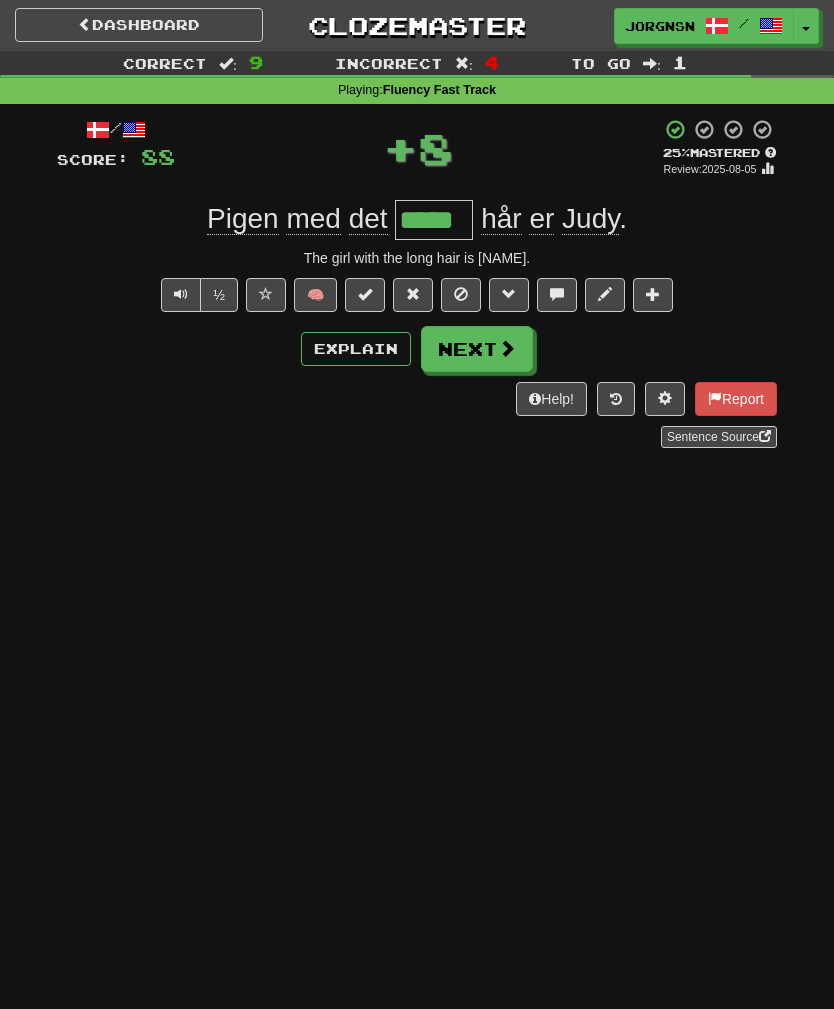 click on "Next" at bounding box center (477, 349) 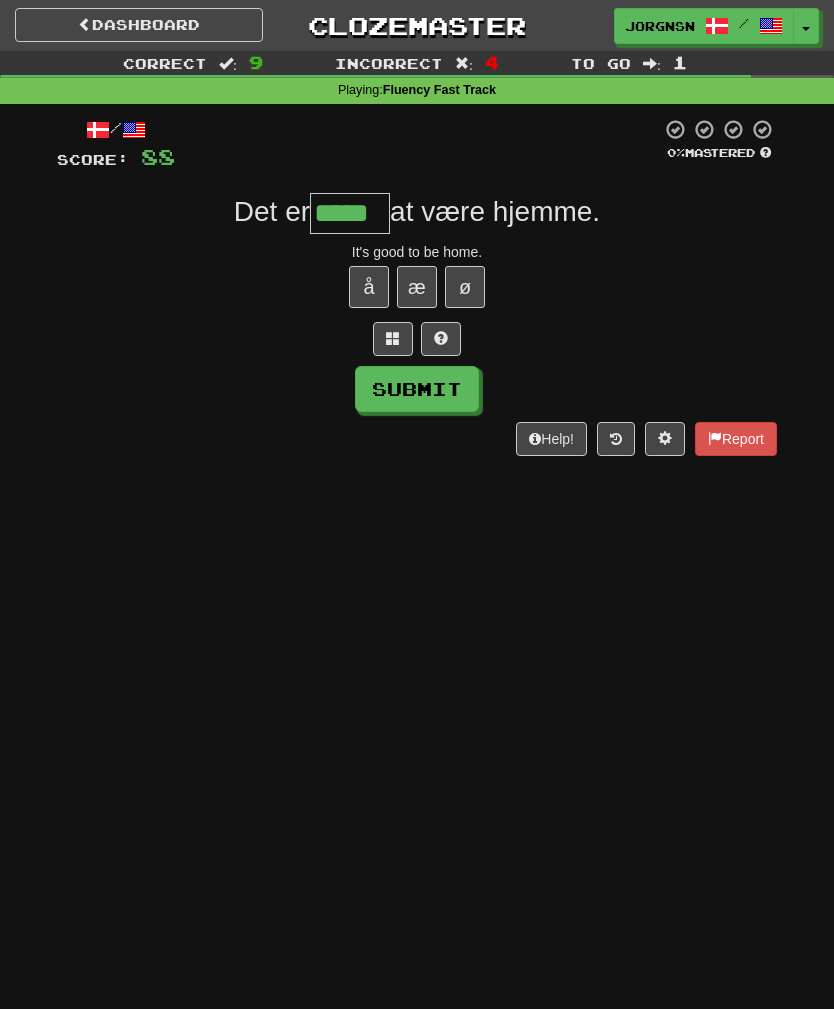 type on "*****" 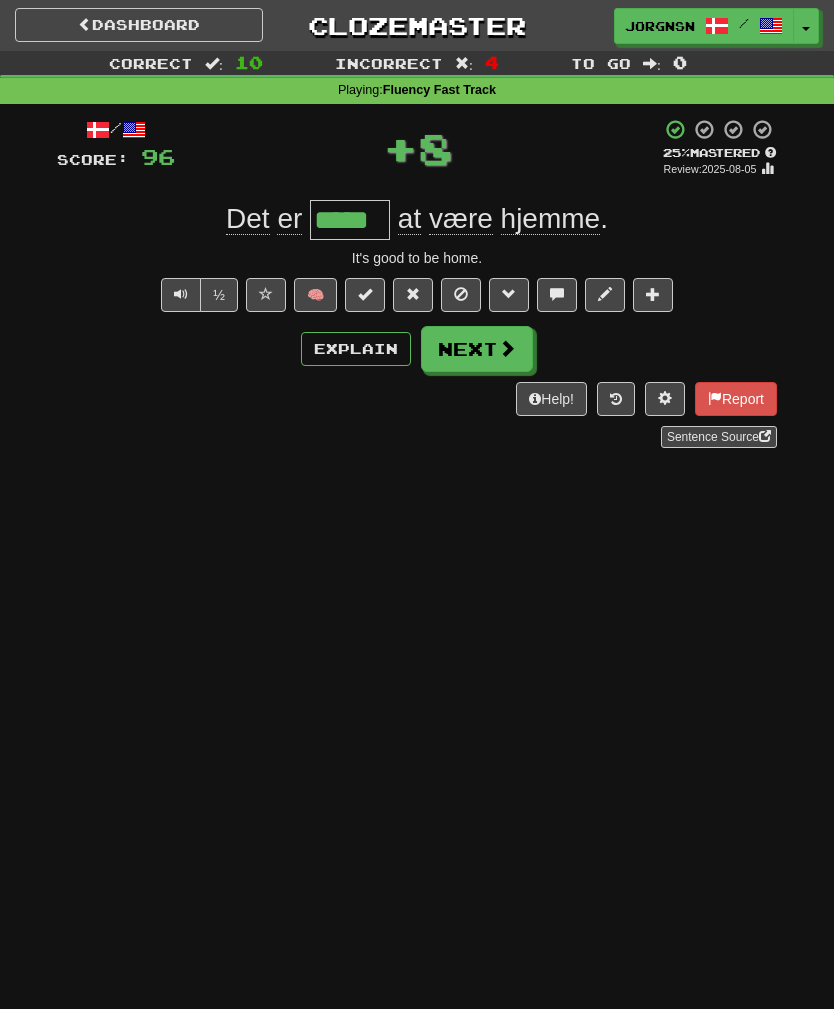 click on "Next" at bounding box center (477, 349) 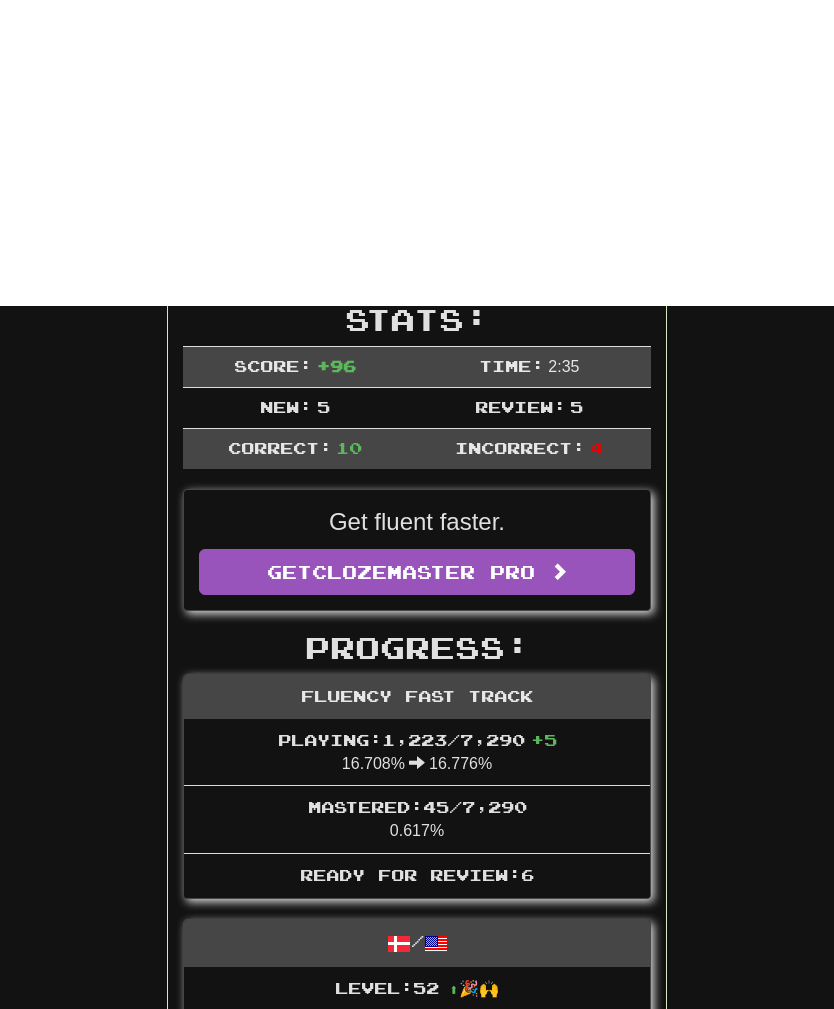 scroll, scrollTop: 0, scrollLeft: 0, axis: both 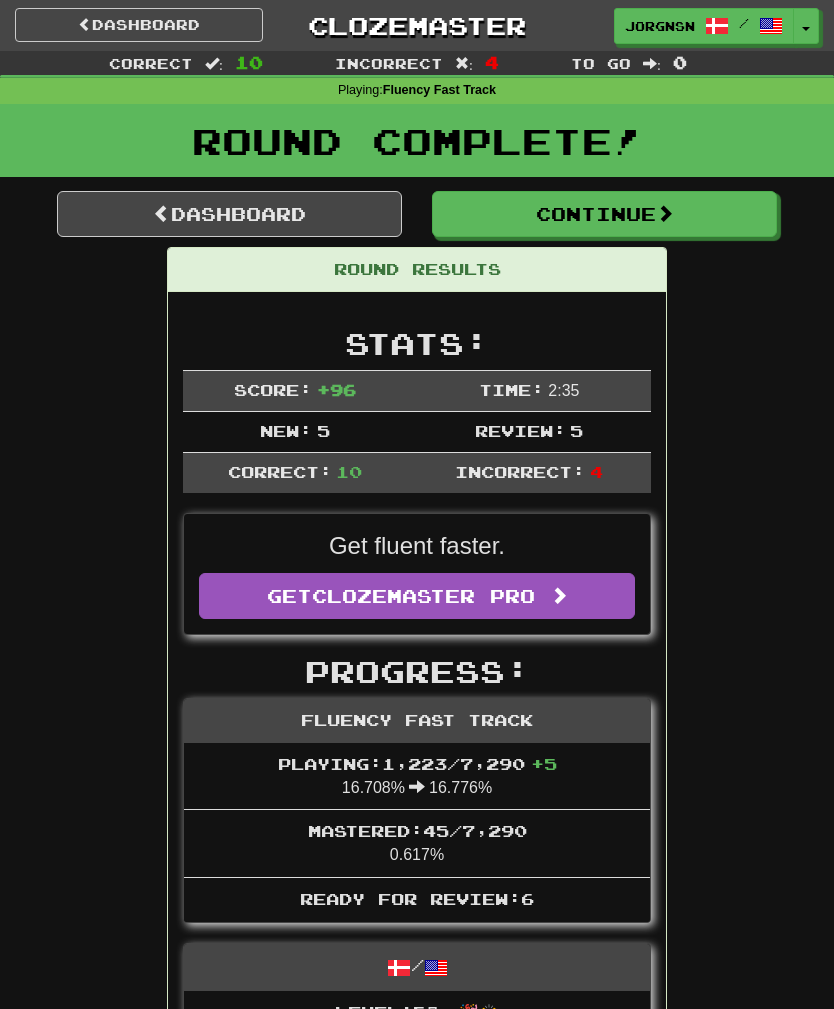 click on "Continue" at bounding box center (604, 214) 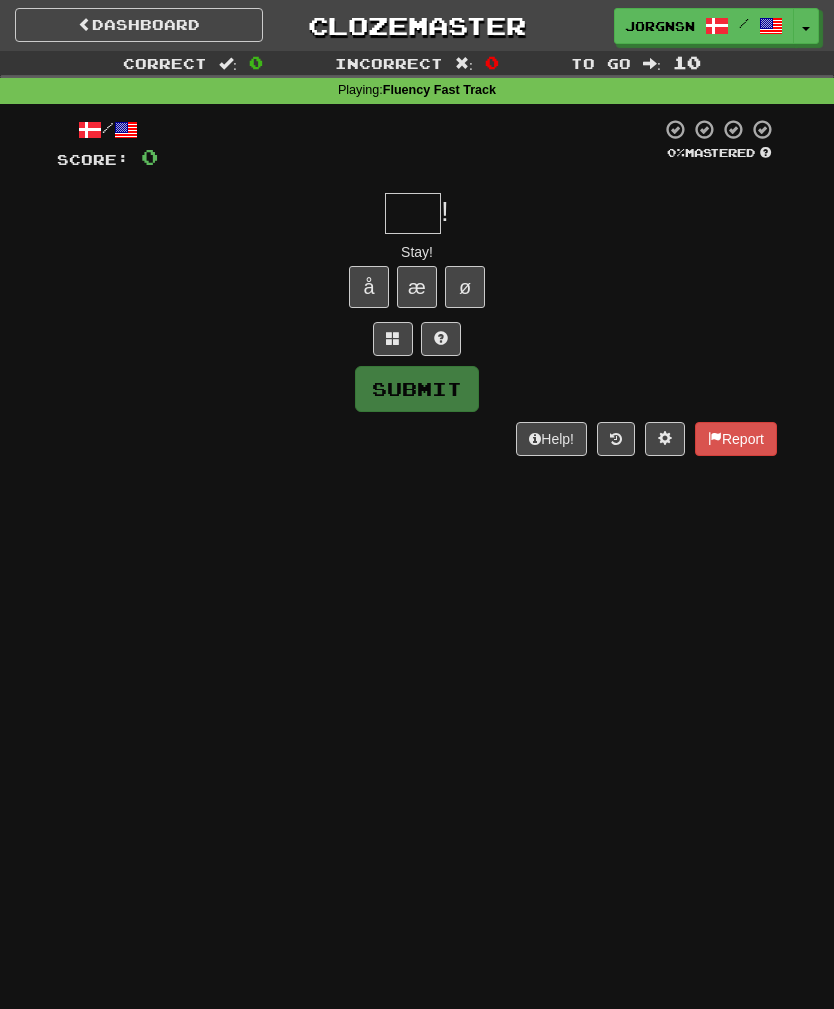 click at bounding box center [413, 213] 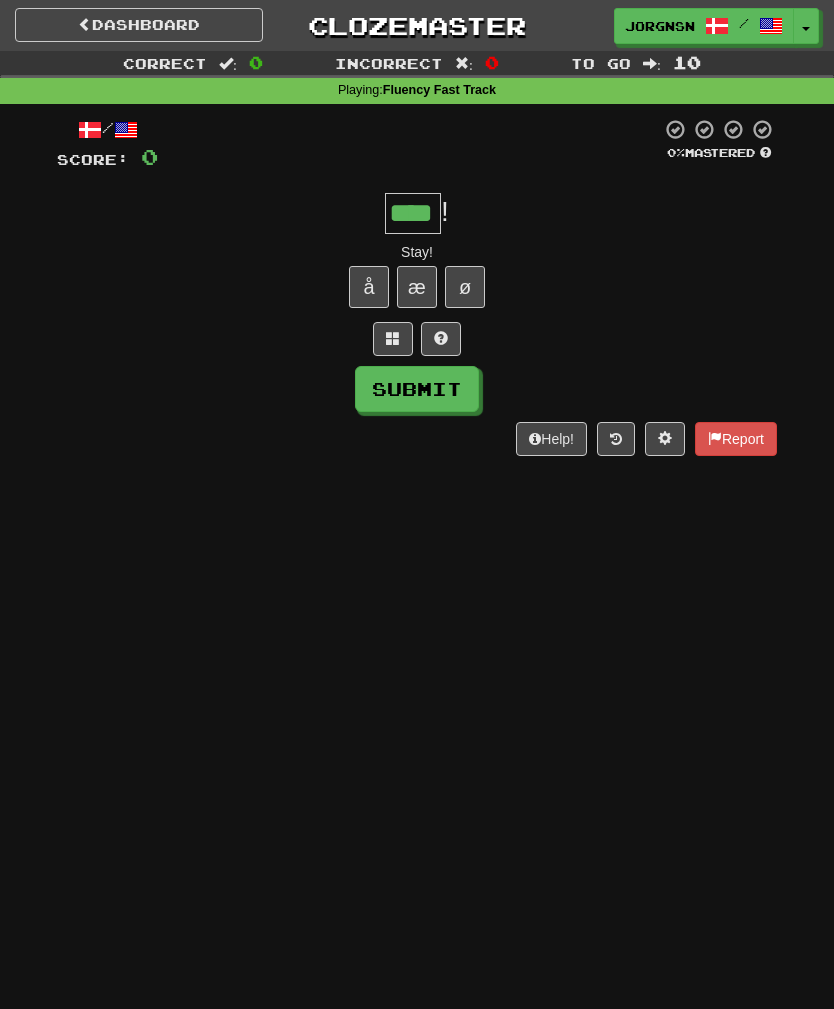 click on "Submit" at bounding box center (417, 389) 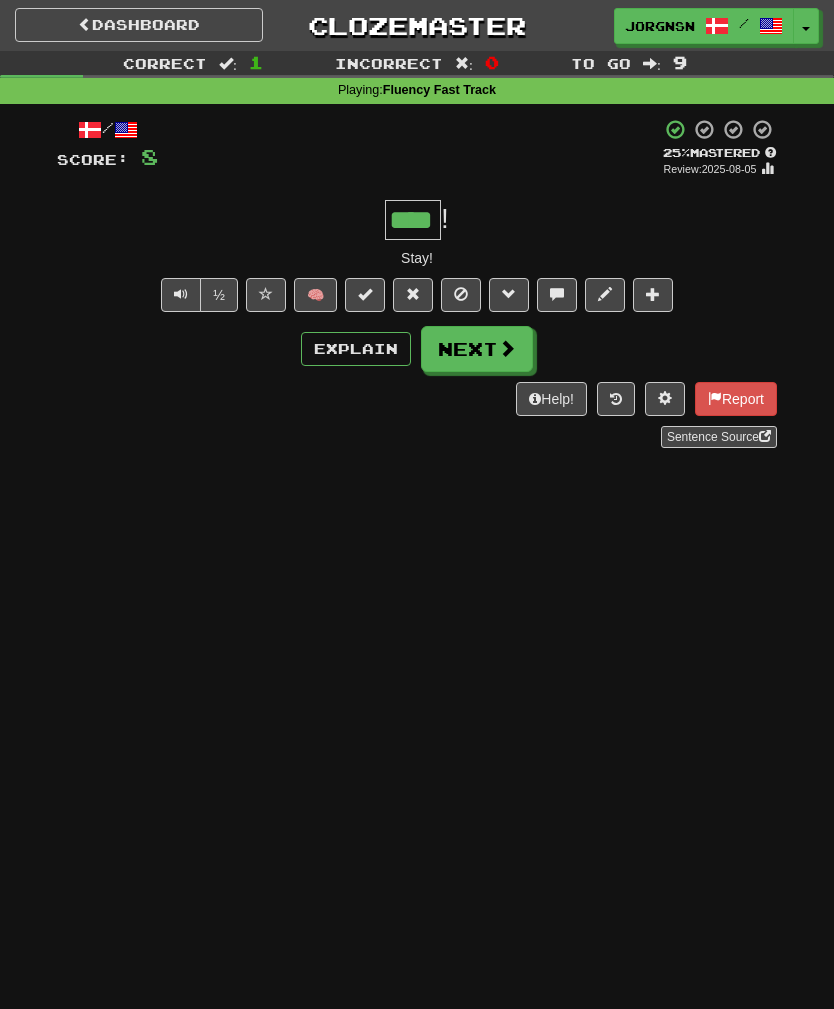 click on "Next" at bounding box center [477, 349] 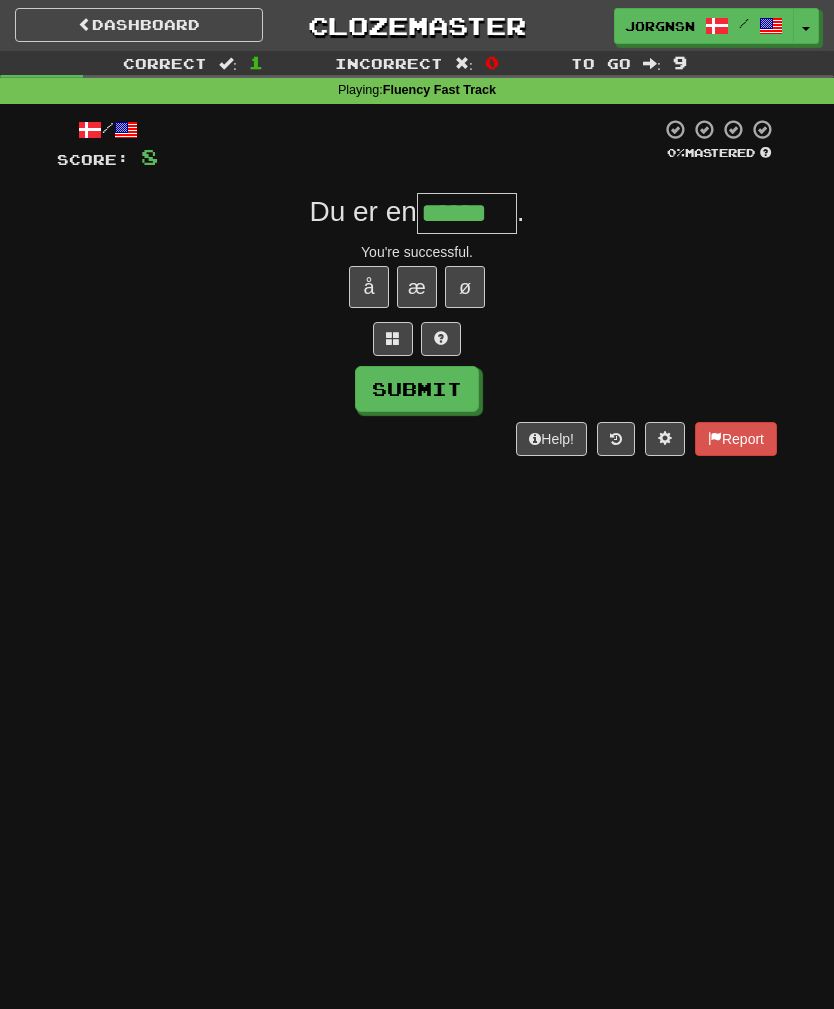 type on "******" 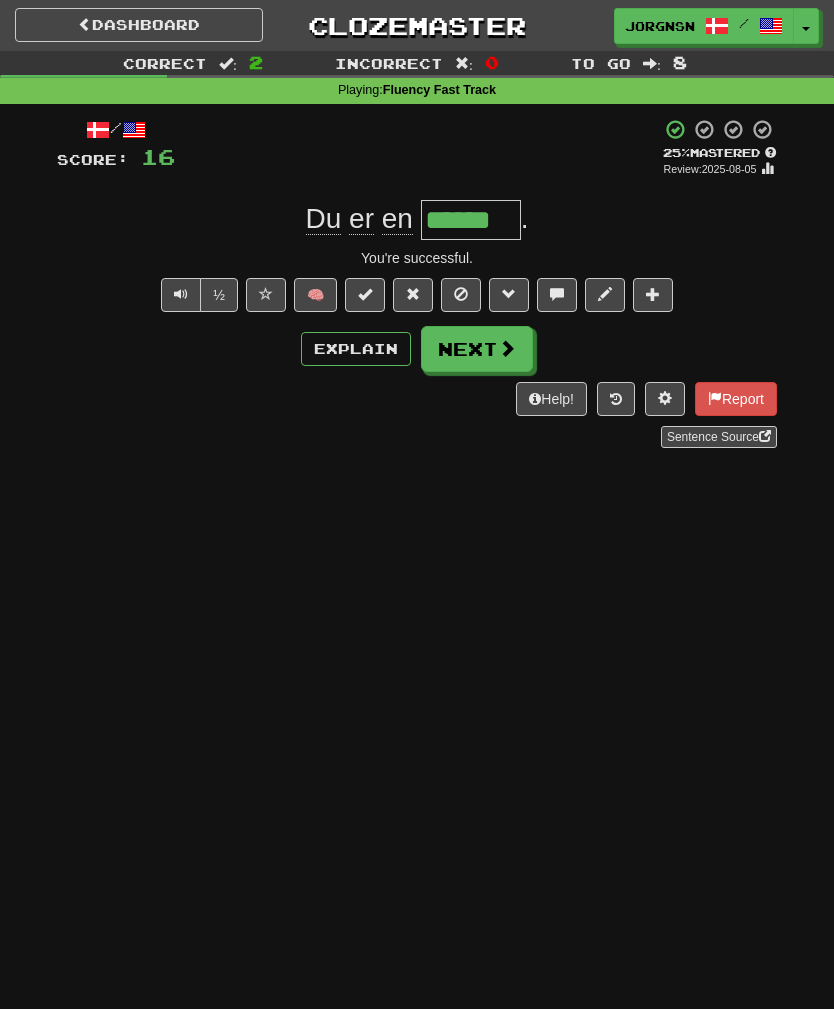 click on "Next" at bounding box center [477, 349] 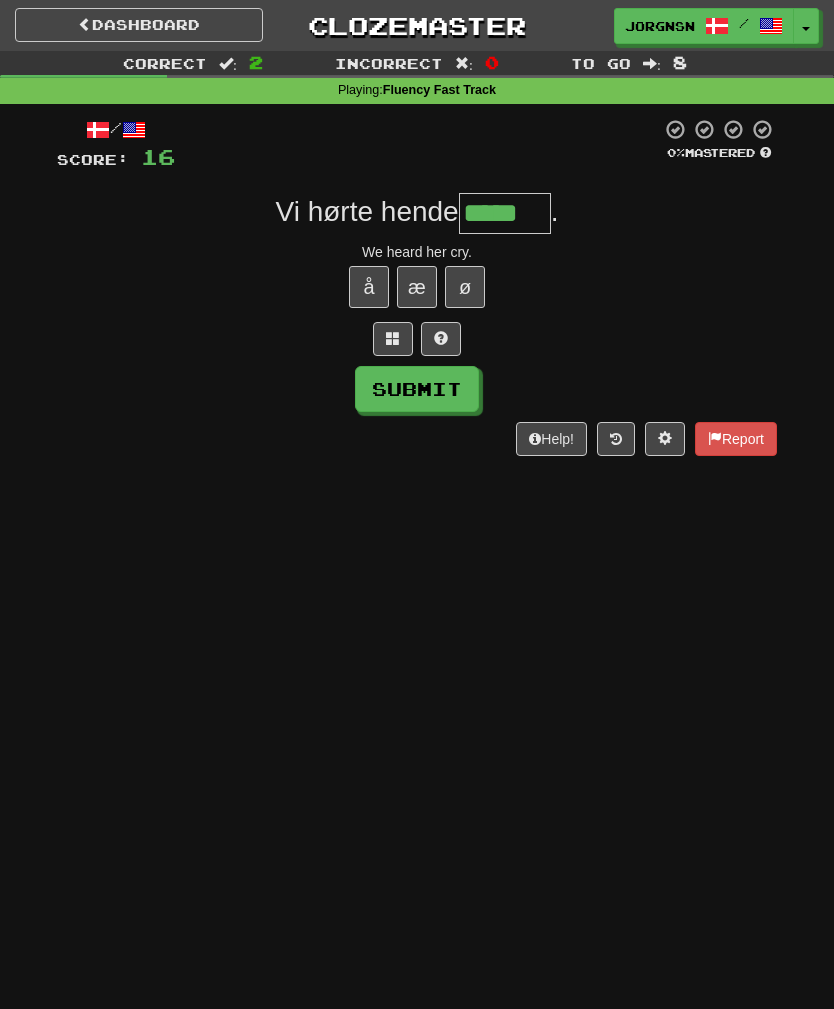 type on "*****" 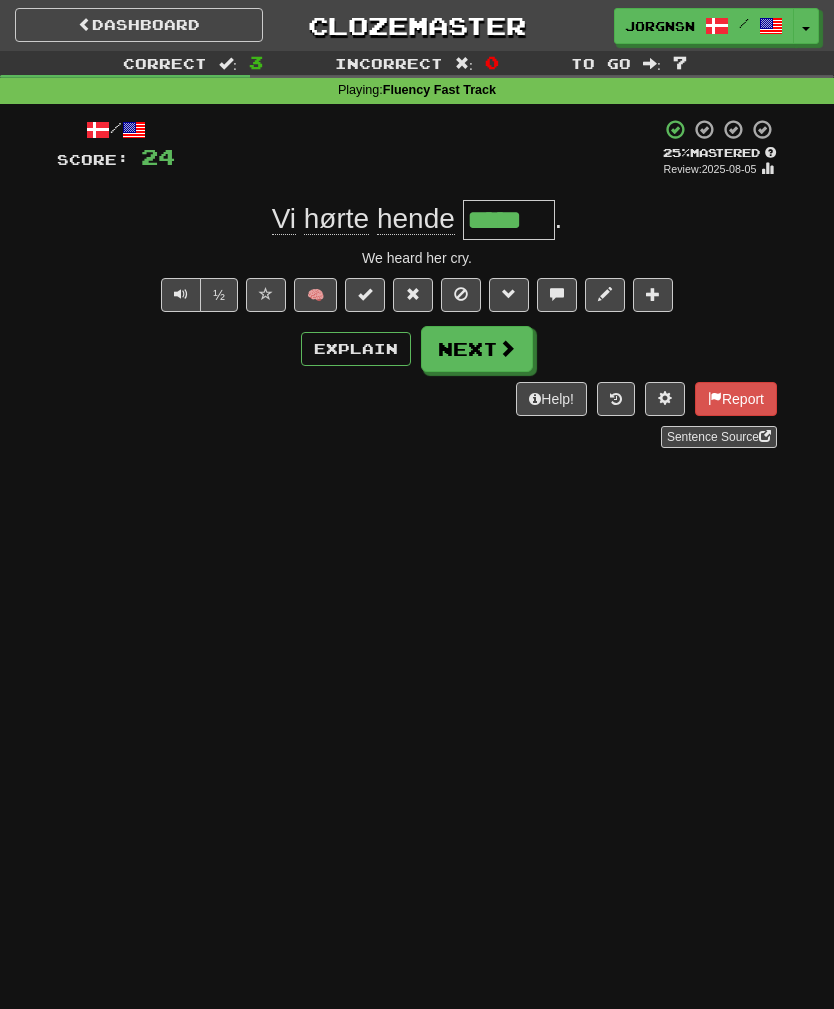click on "Next" at bounding box center (477, 349) 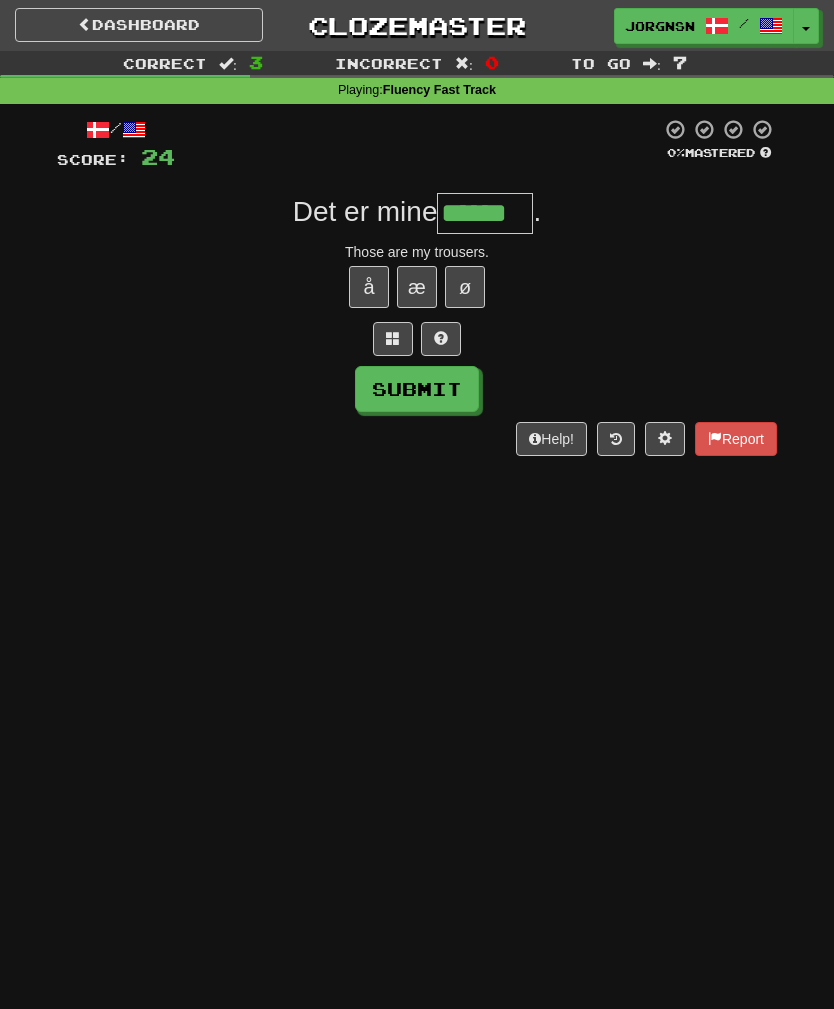 type on "******" 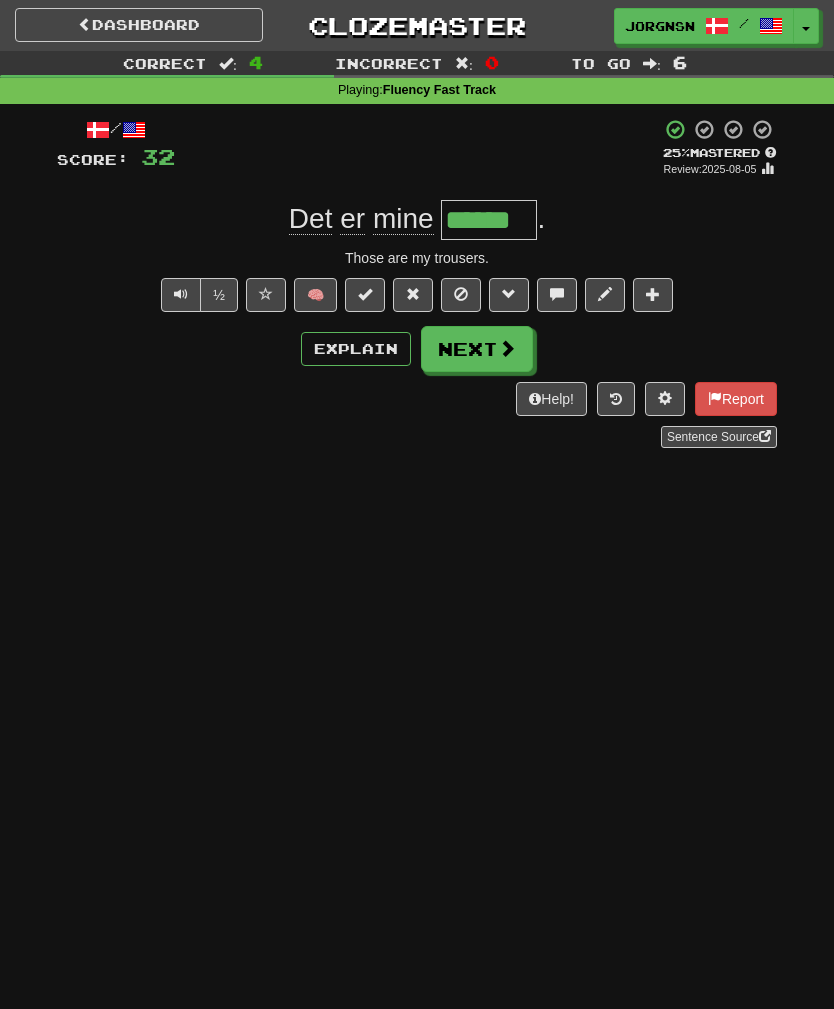 click on "Next" at bounding box center (477, 349) 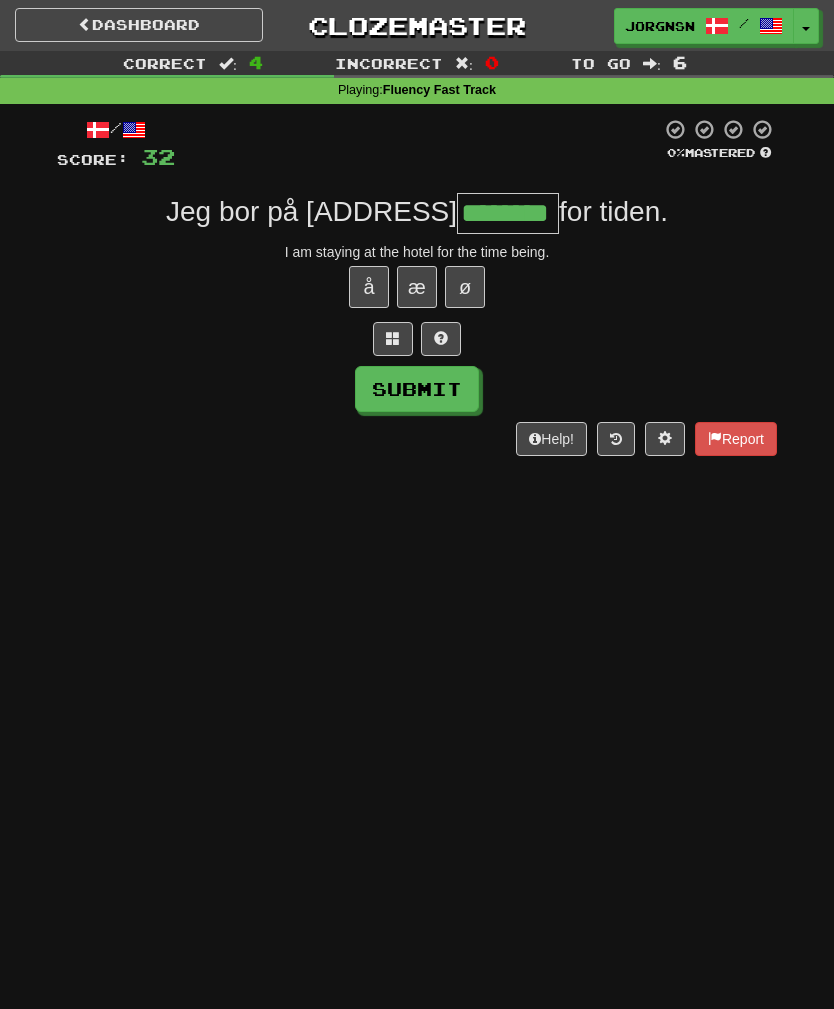 type on "********" 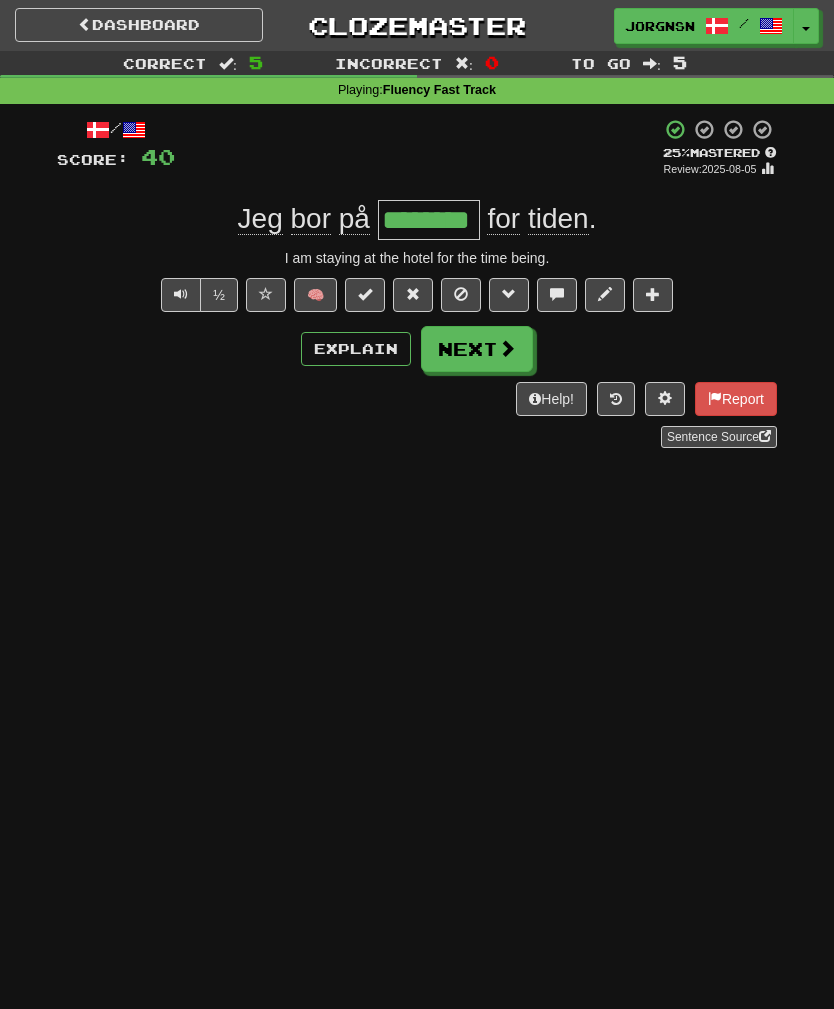 click on "Next" at bounding box center (477, 349) 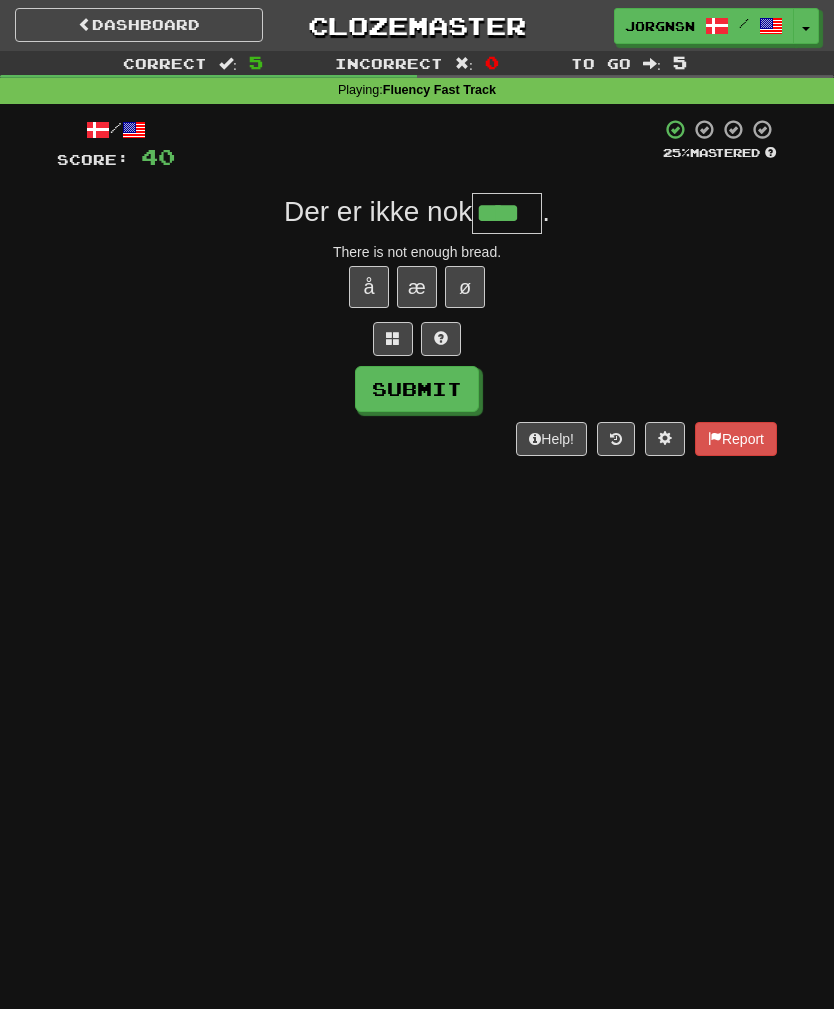 type on "****" 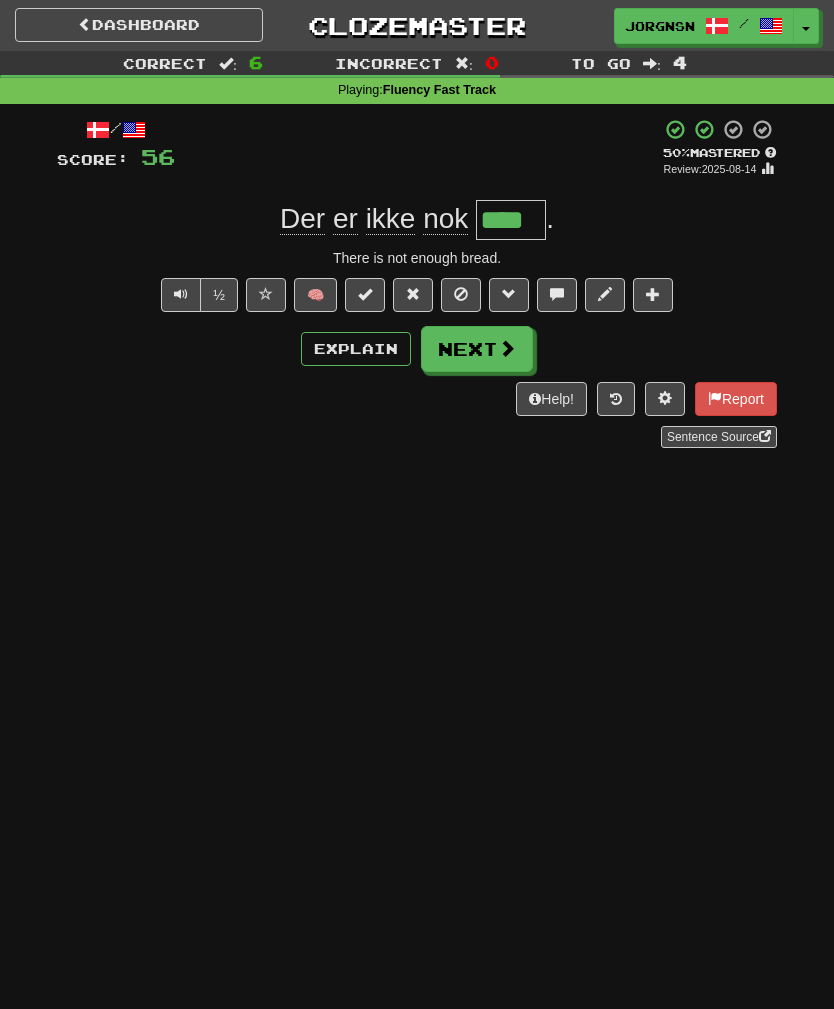 click on "Next" at bounding box center [477, 349] 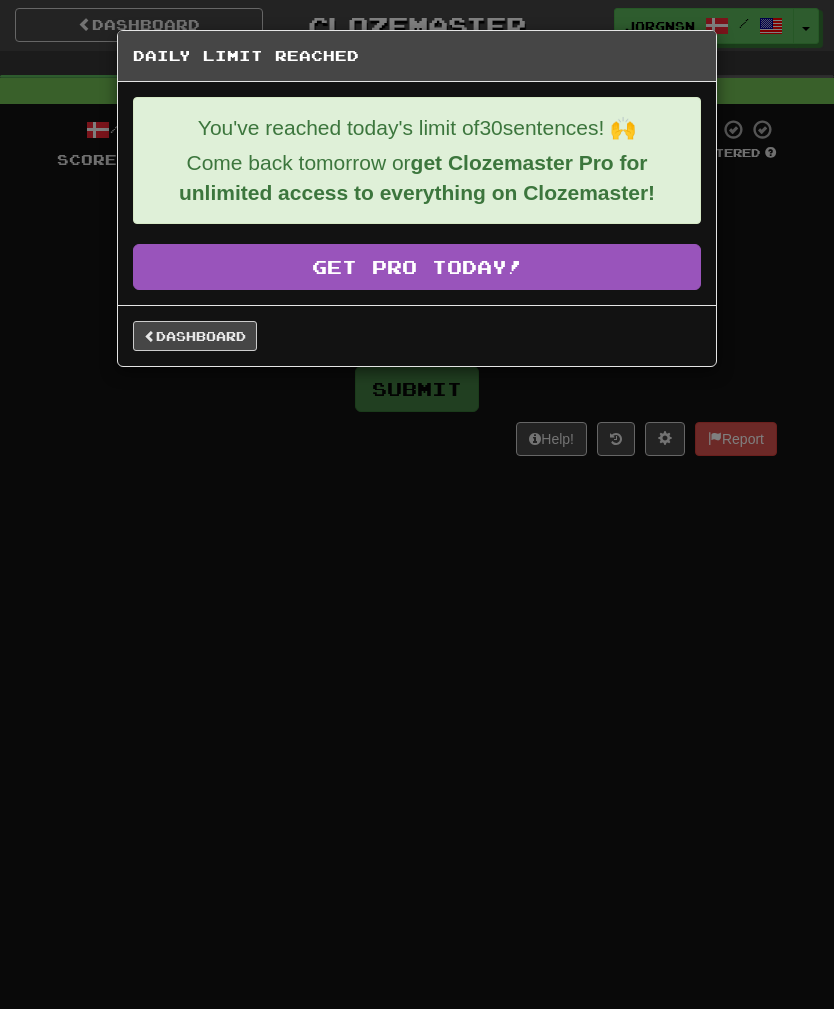 click on "Dashboard" at bounding box center [195, 336] 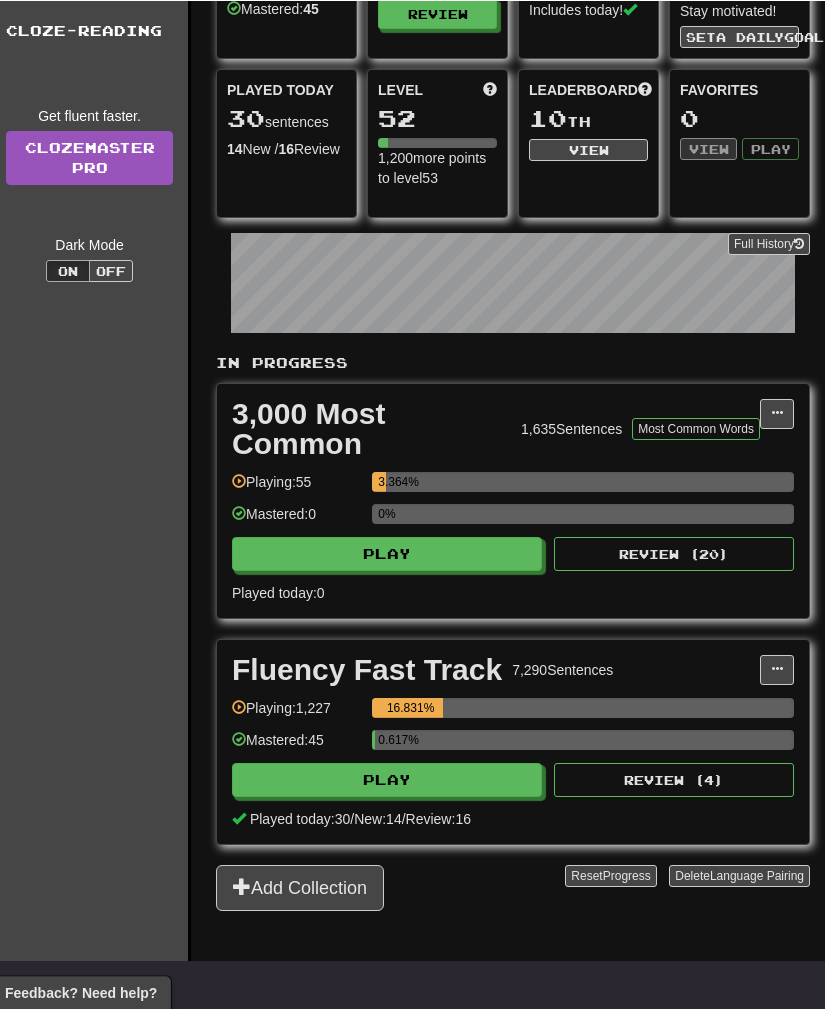 scroll, scrollTop: 0, scrollLeft: 19, axis: horizontal 